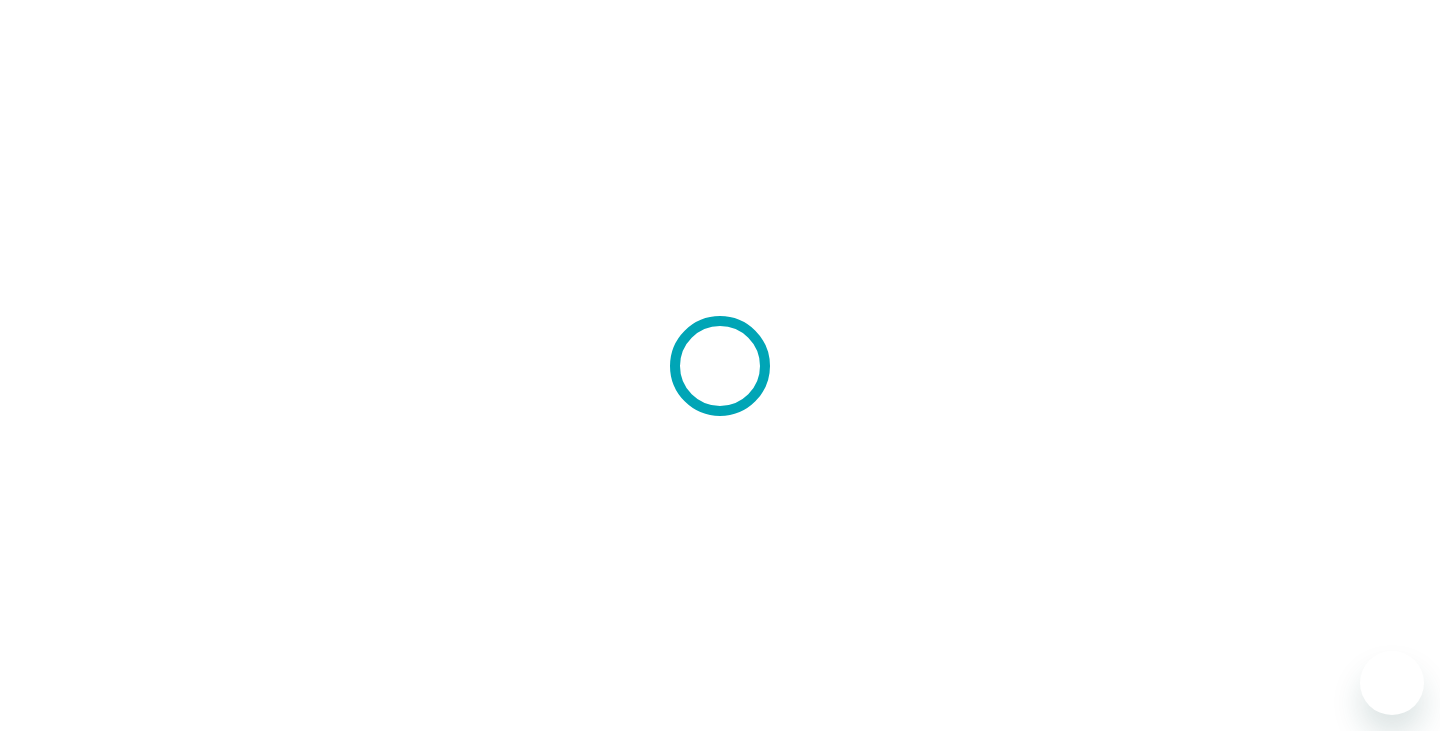 scroll, scrollTop: 0, scrollLeft: 0, axis: both 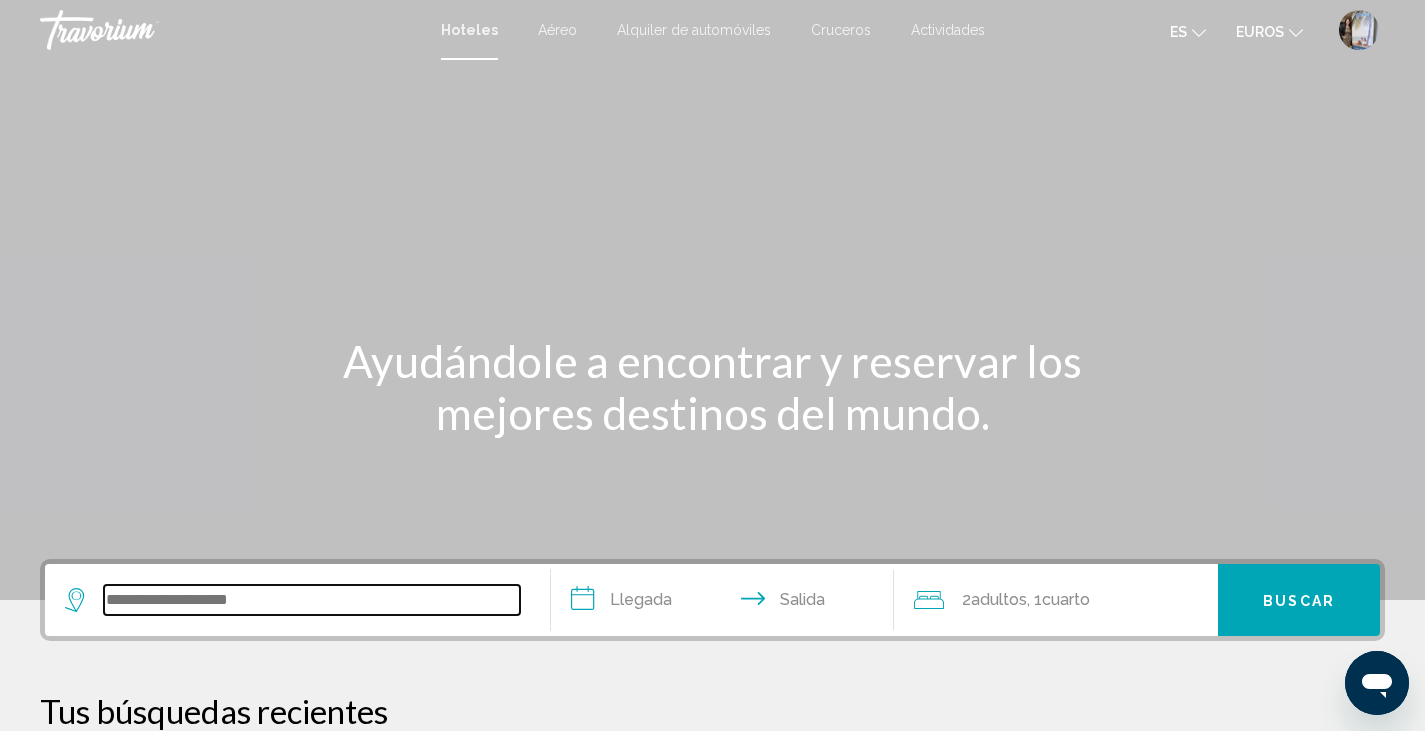 click at bounding box center (312, 600) 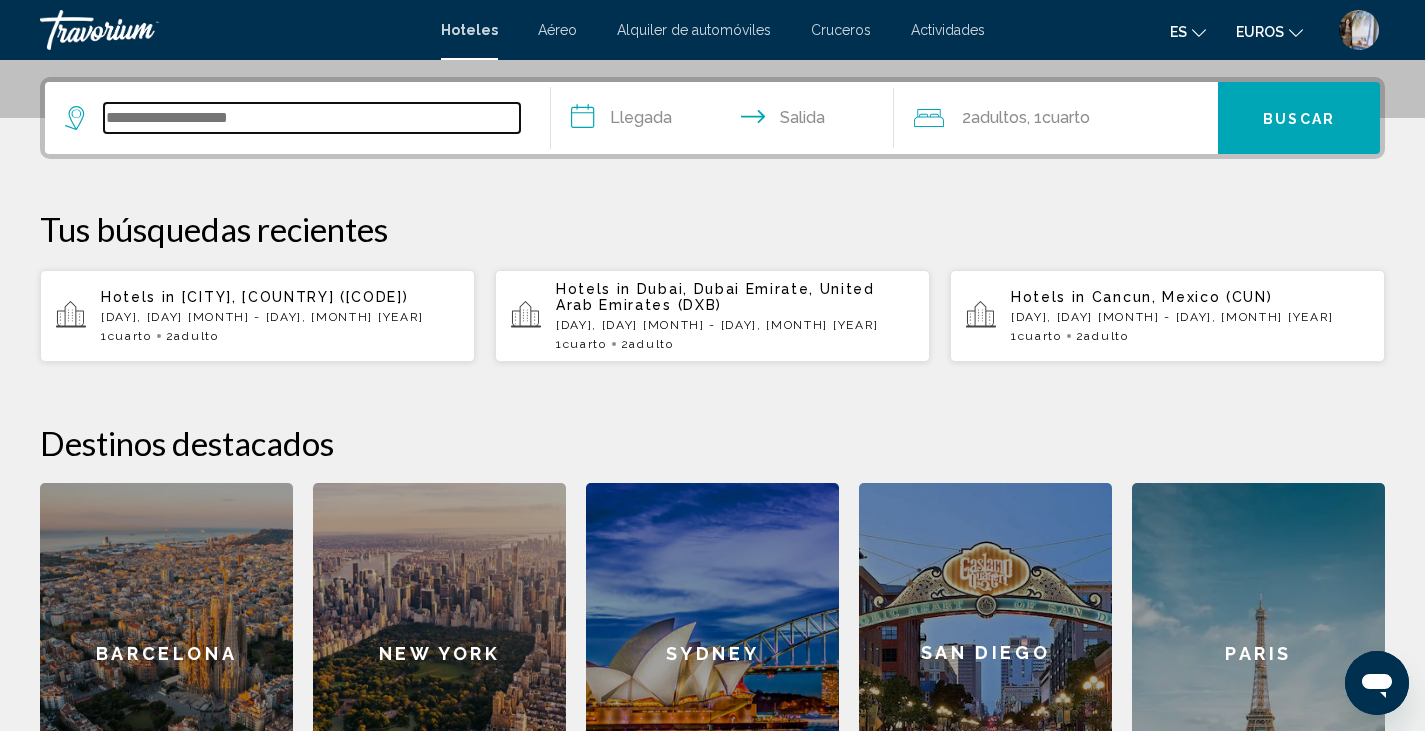 scroll, scrollTop: 494, scrollLeft: 0, axis: vertical 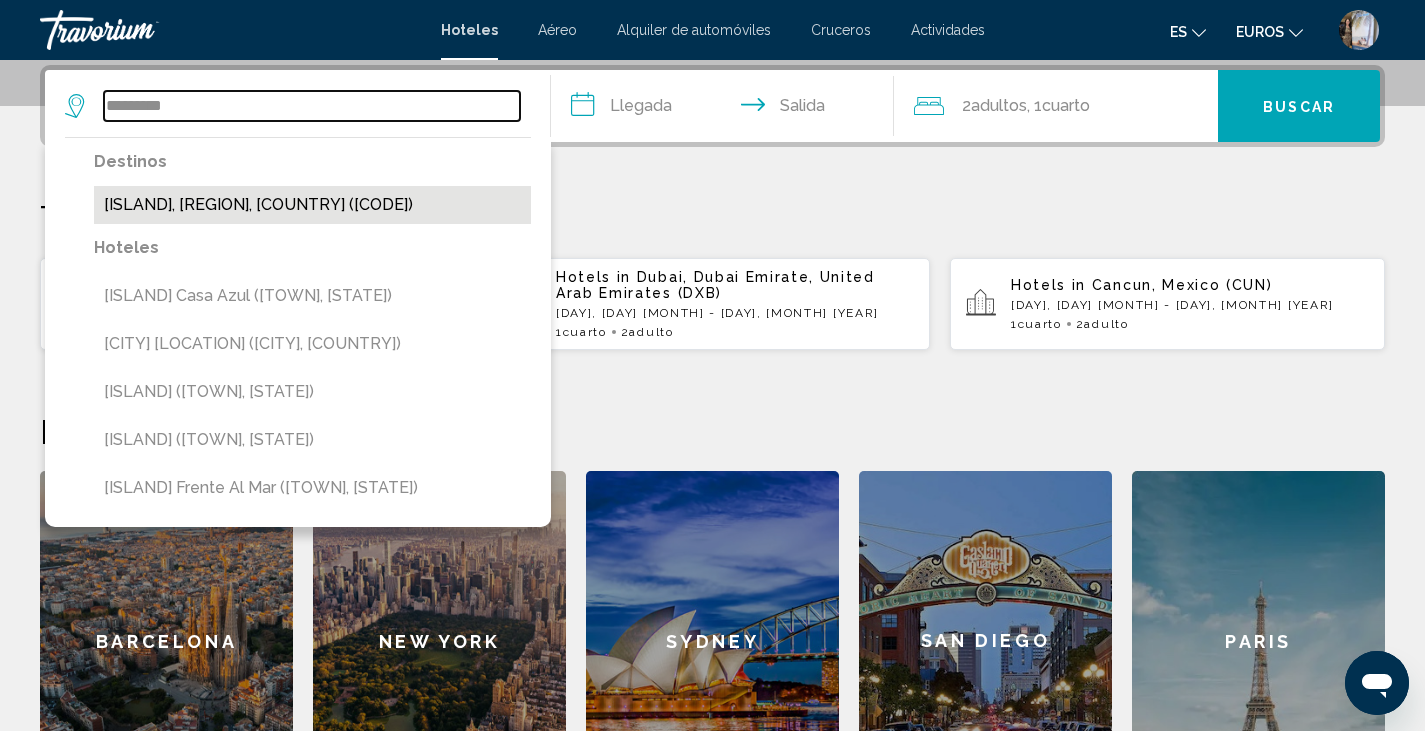type on "*********" 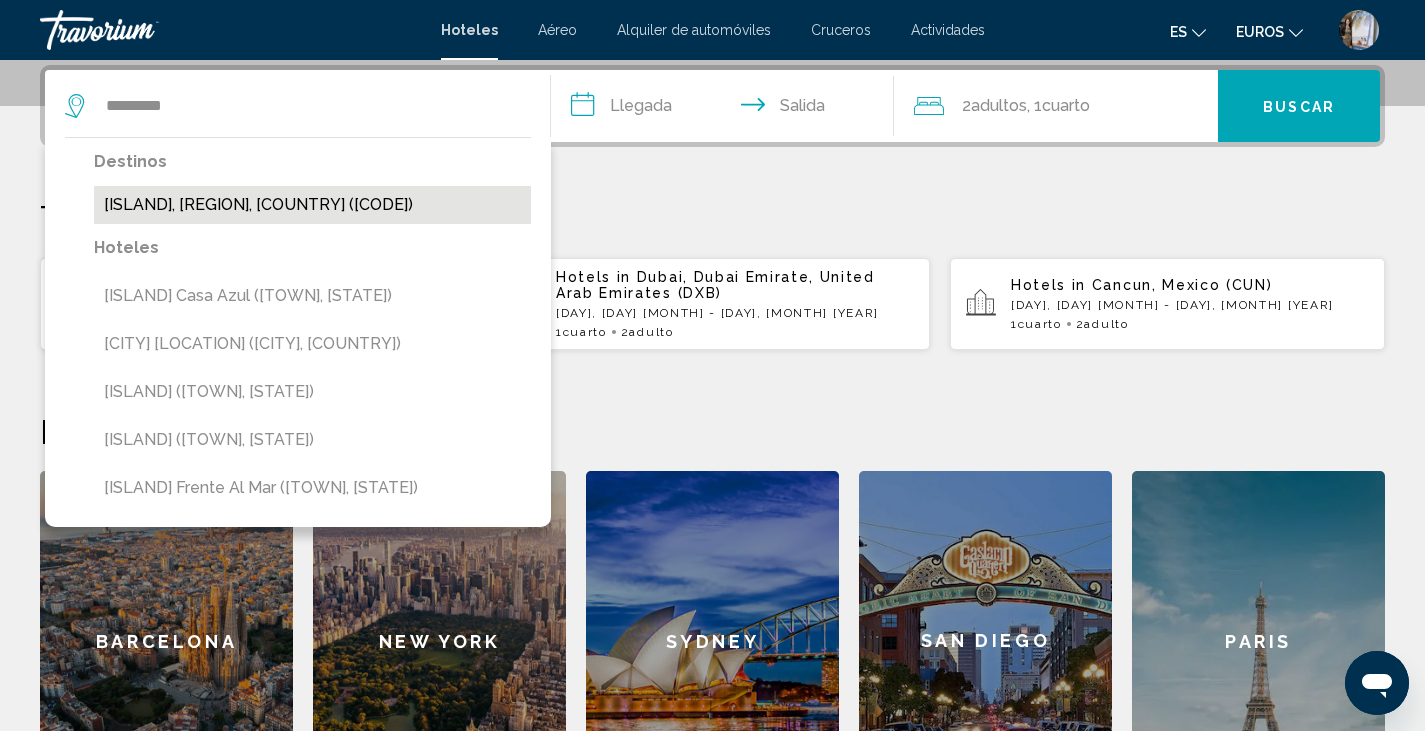 click on "[ISLAND], [REGION], [COUNTRY] ([CODE])" at bounding box center [312, 205] 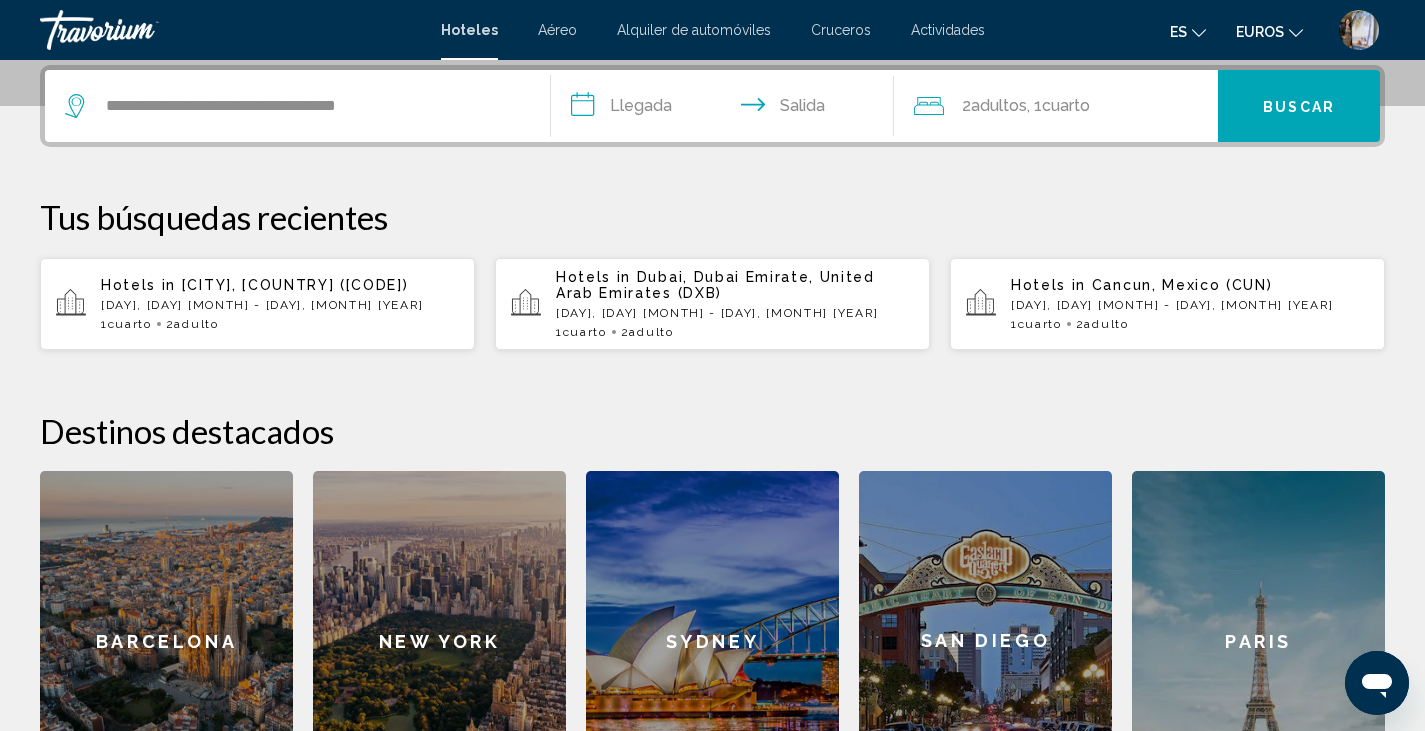 click on "**********" at bounding box center [727, 109] 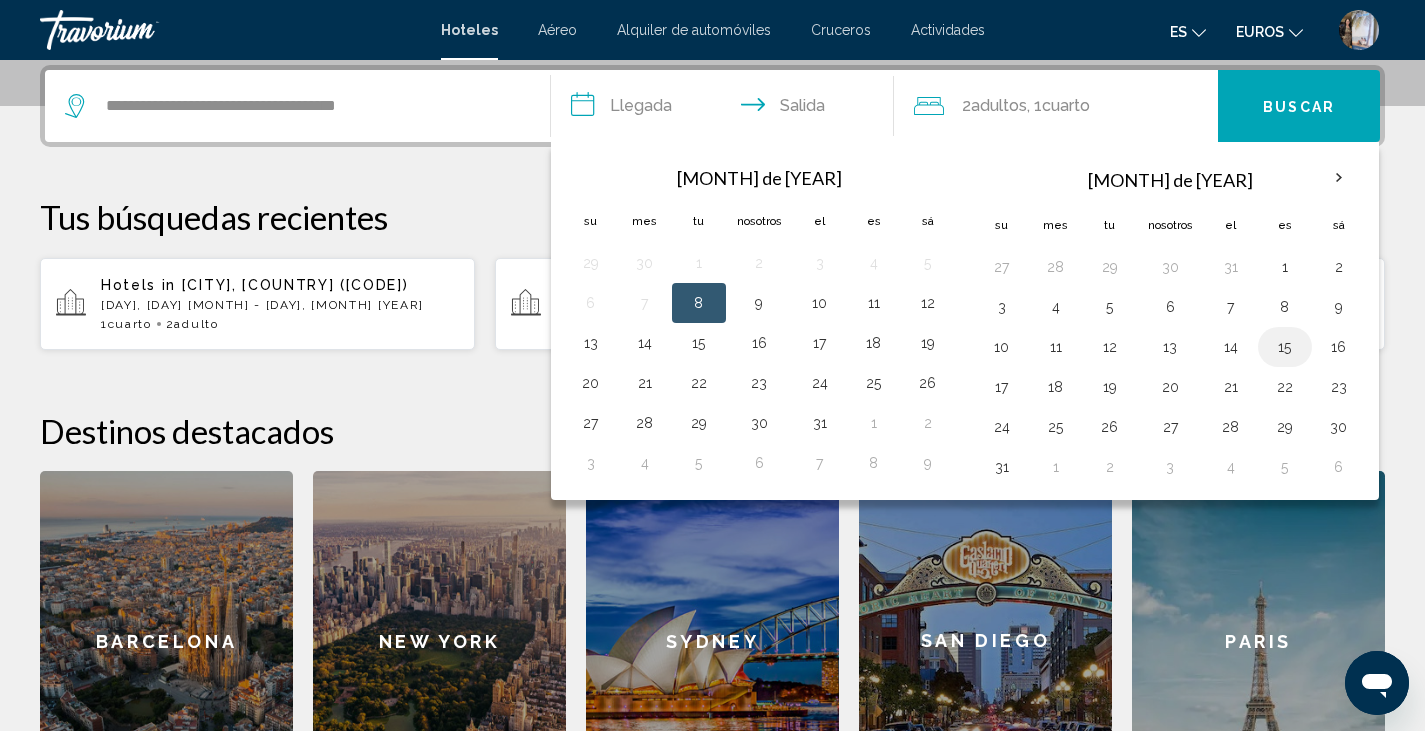 click on "15" at bounding box center [1285, 347] 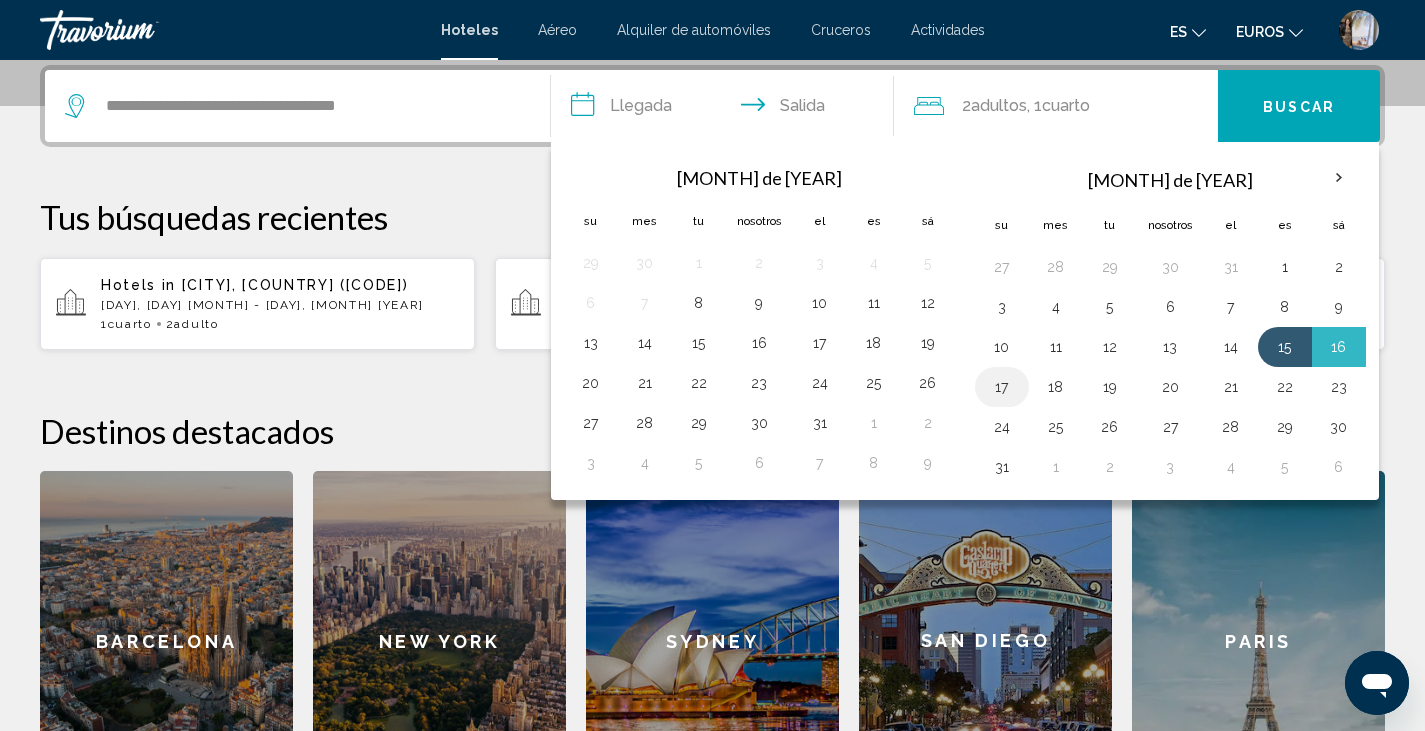 click on "17" at bounding box center [1002, 387] 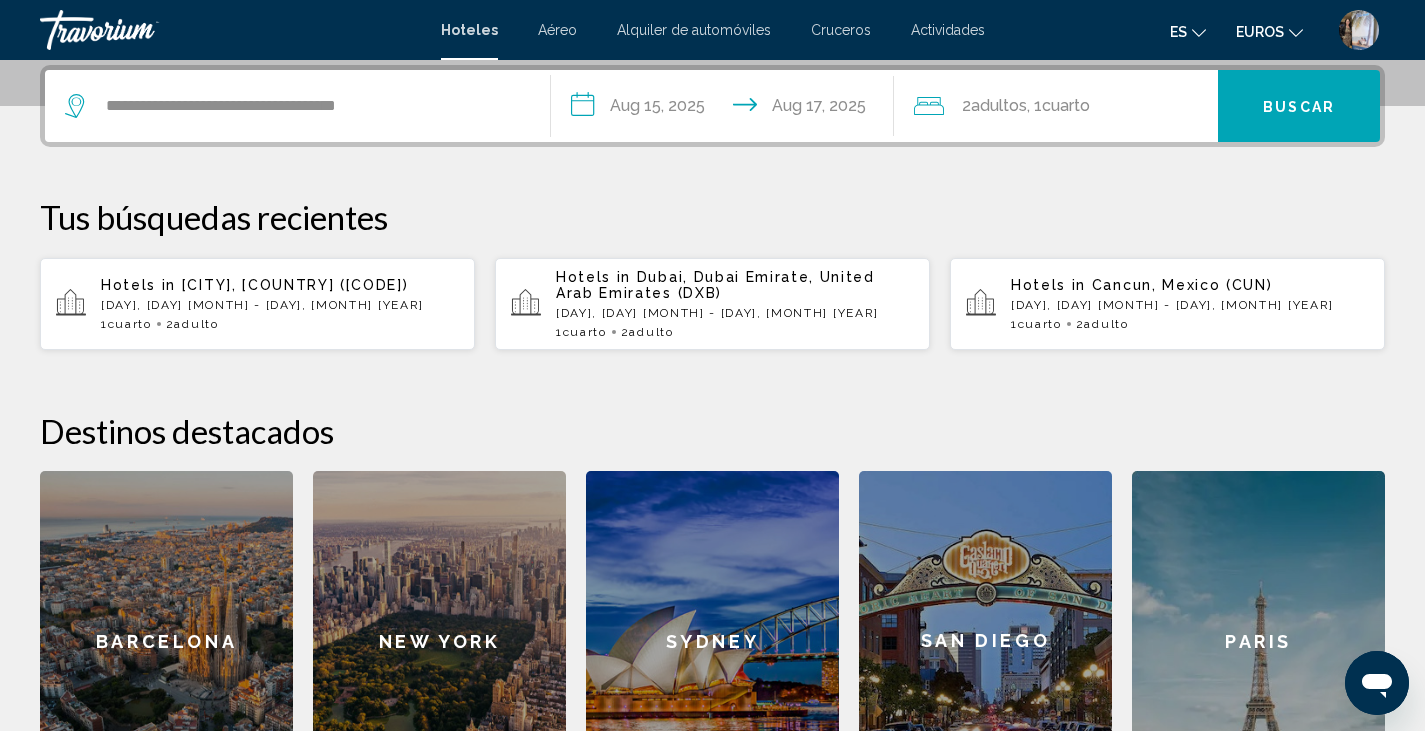 click on "adultos" at bounding box center (999, 105) 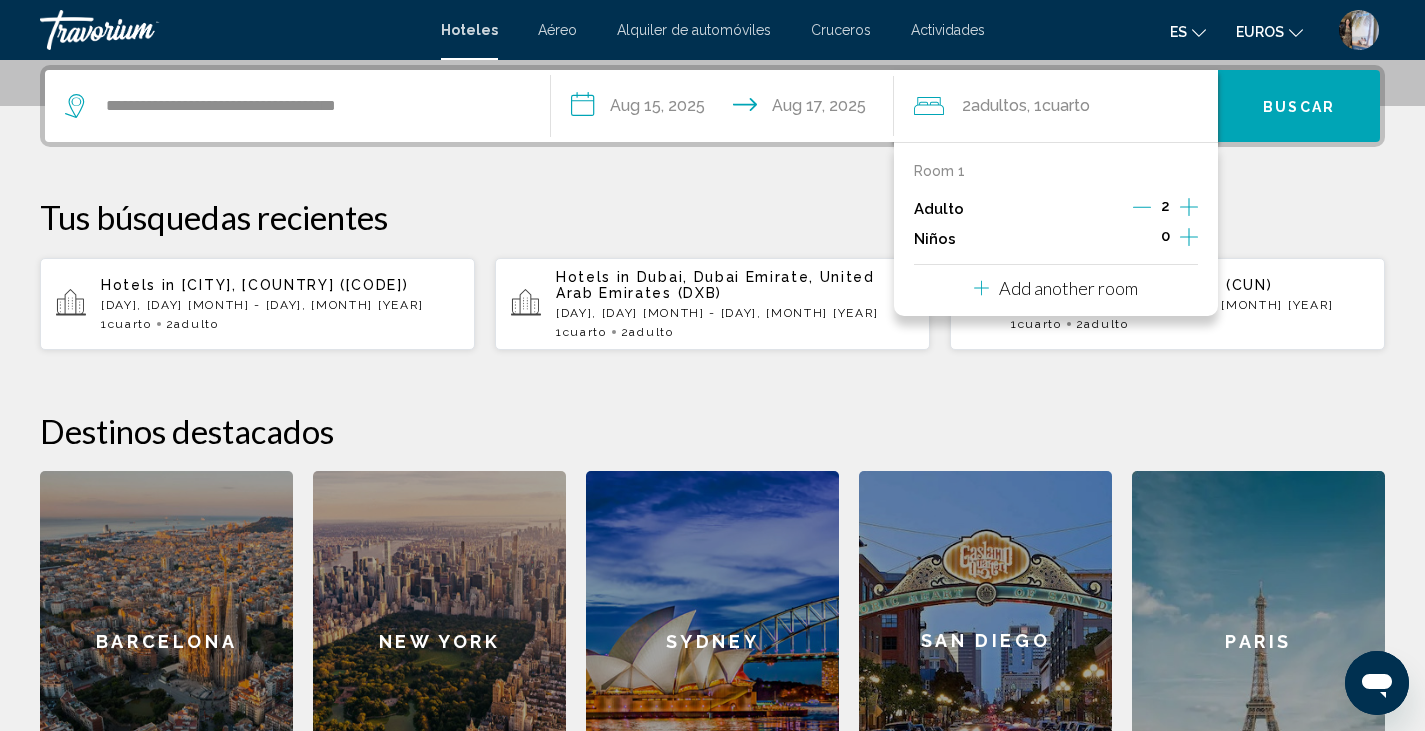 click at bounding box center (1189, 237) 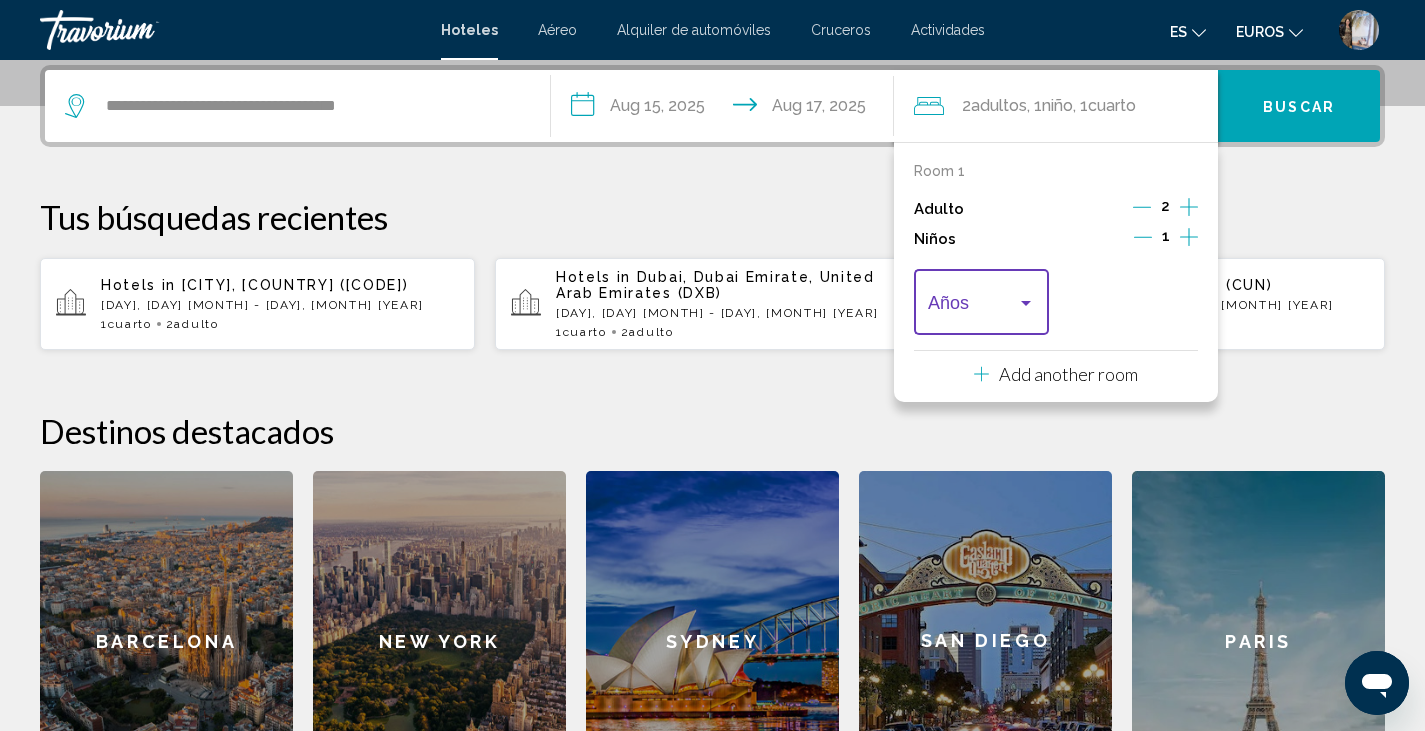 click at bounding box center (1026, 303) 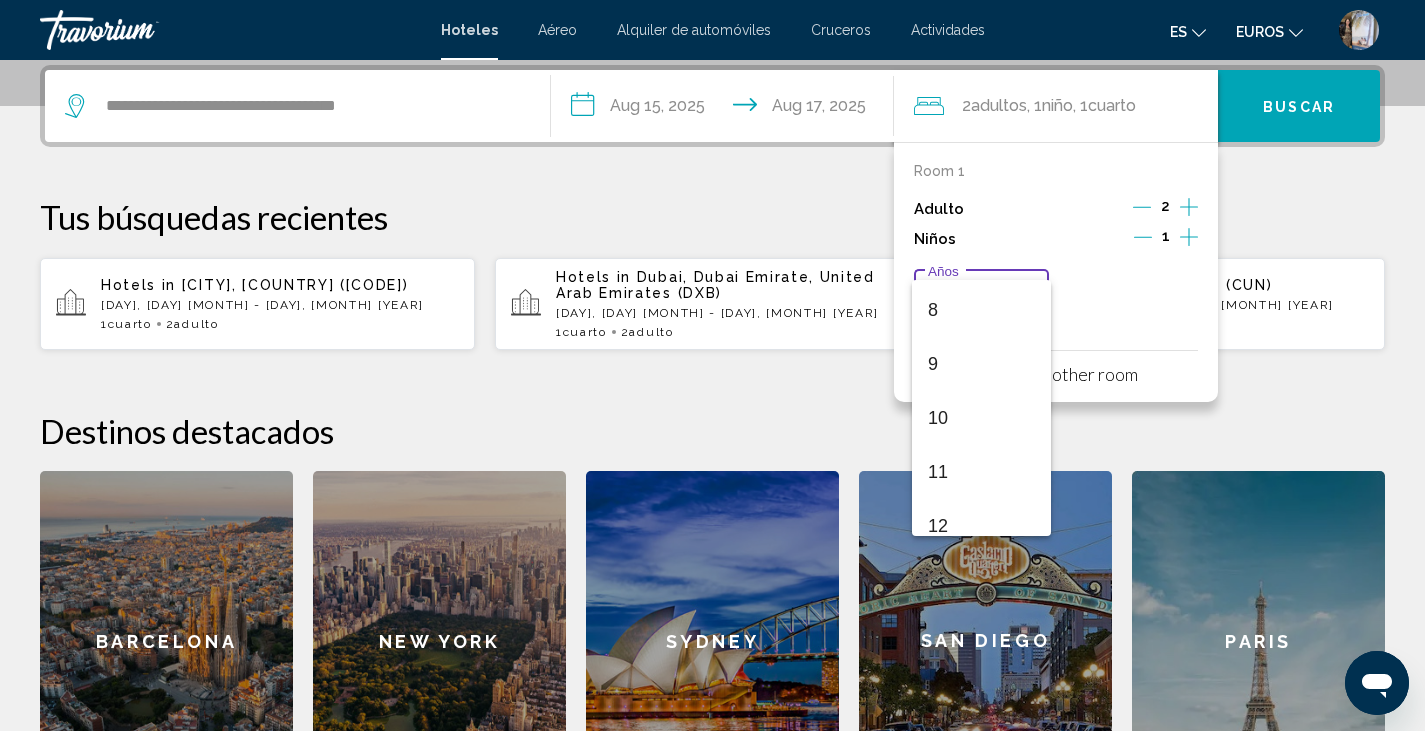scroll, scrollTop: 440, scrollLeft: 0, axis: vertical 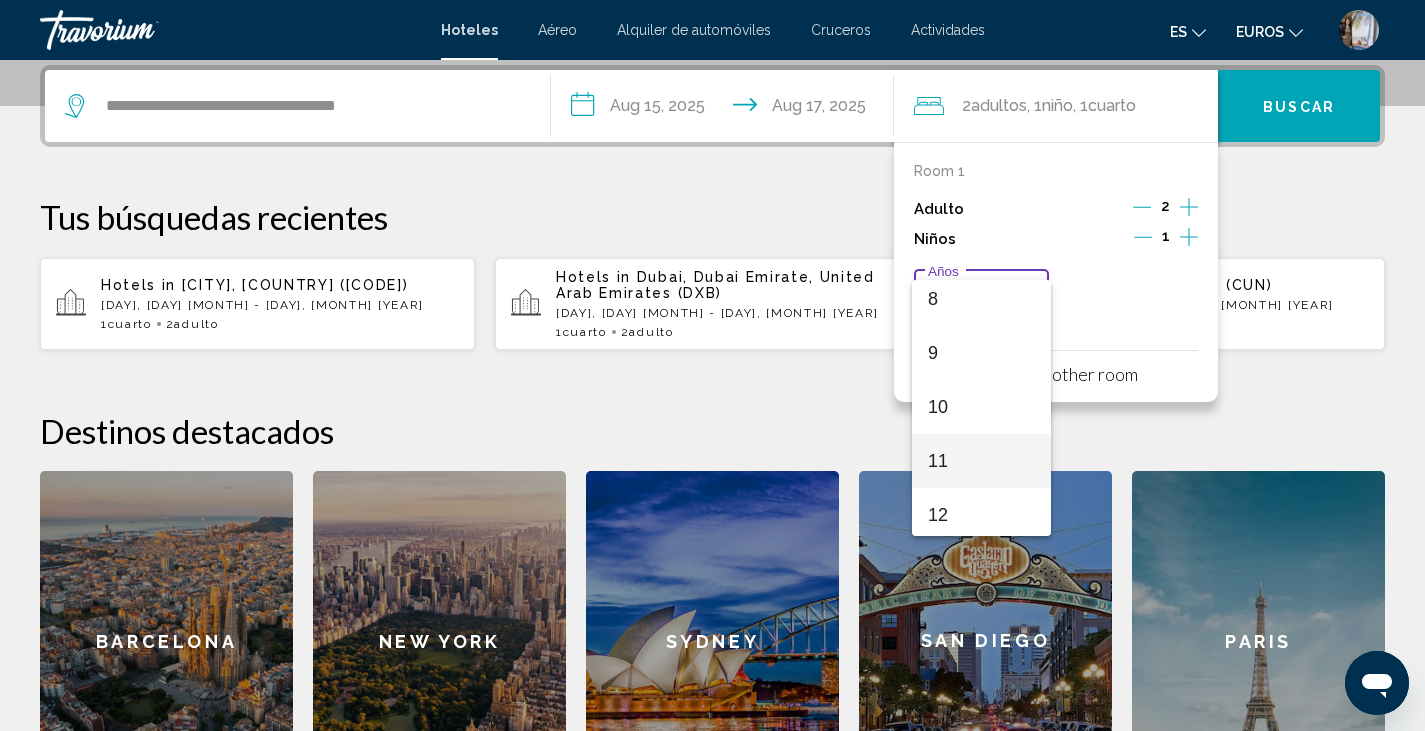 click on "11" at bounding box center [938, 461] 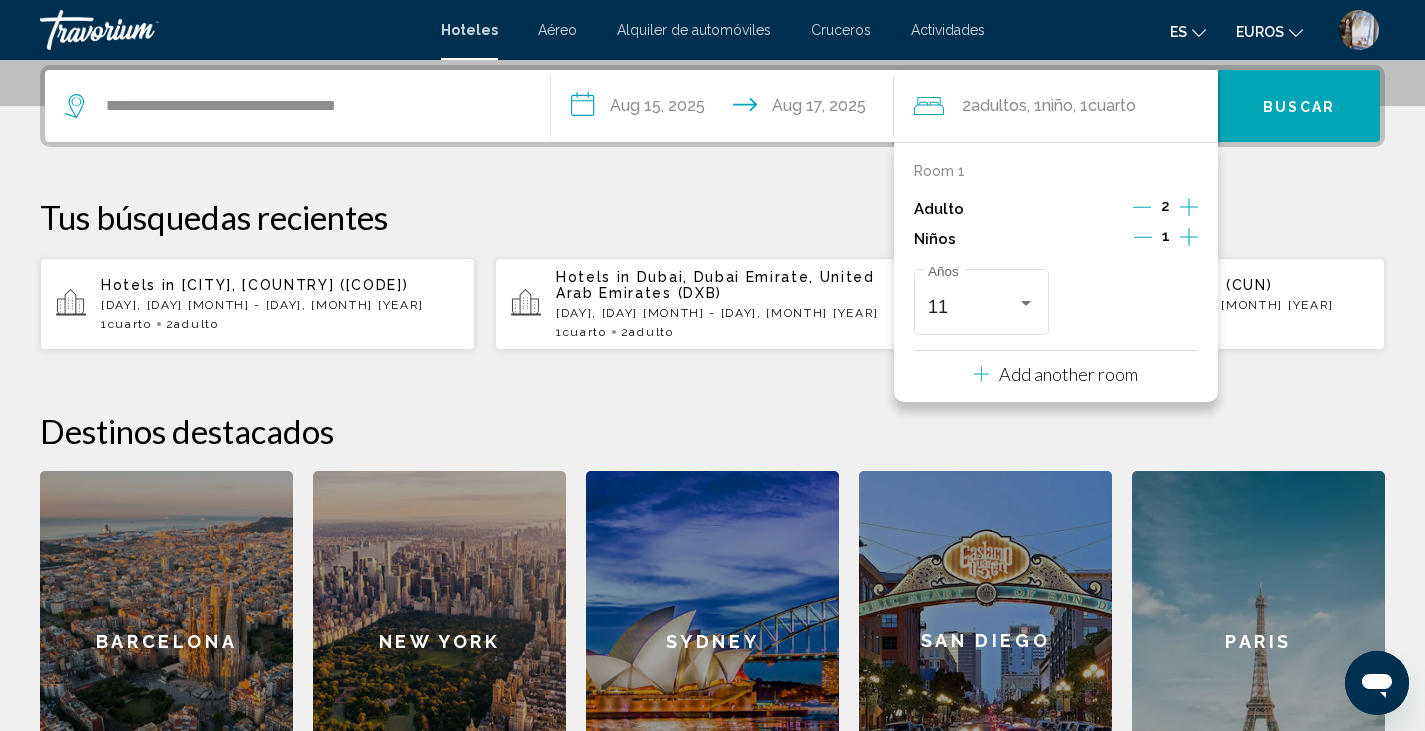 click on "Buscar" at bounding box center [1299, 107] 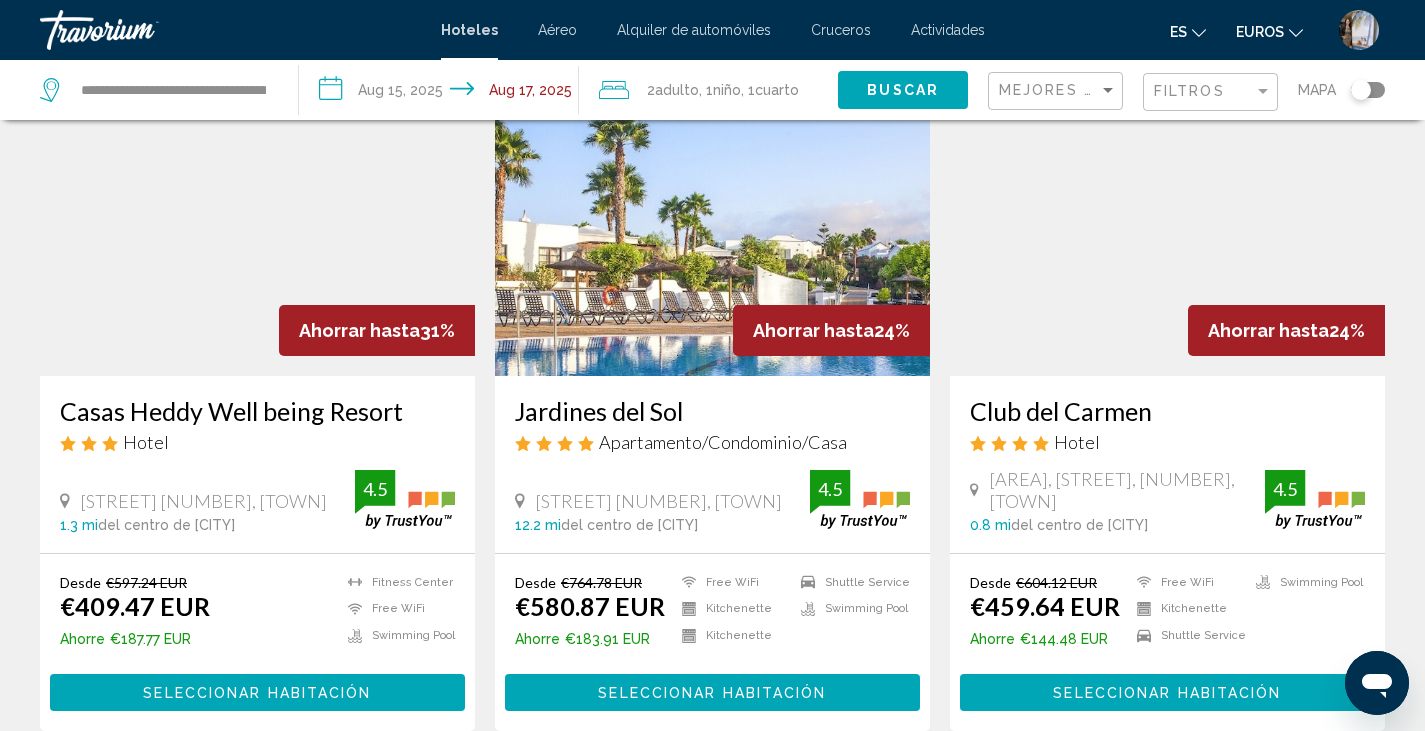 scroll, scrollTop: 152, scrollLeft: 0, axis: vertical 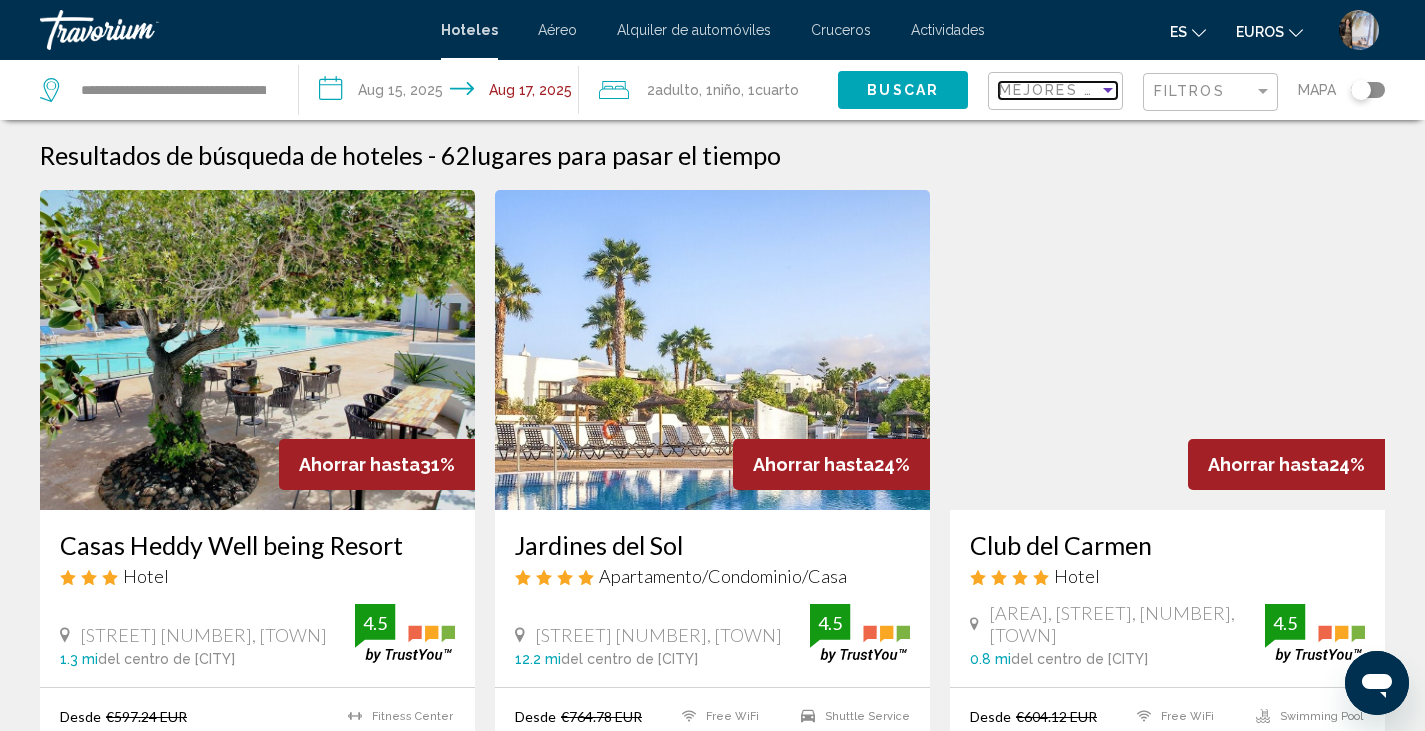 click at bounding box center [1108, 90] 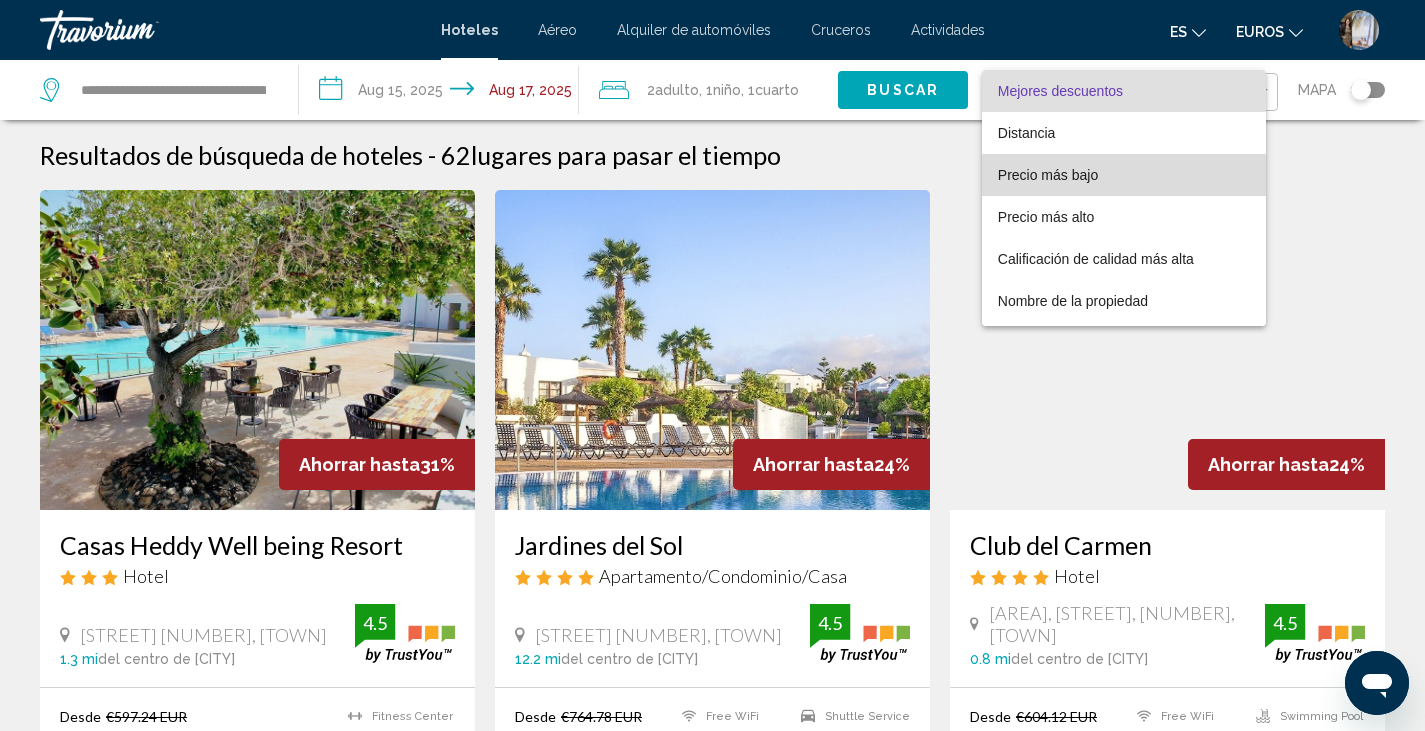 click on "Precio más bajo" at bounding box center (1048, 175) 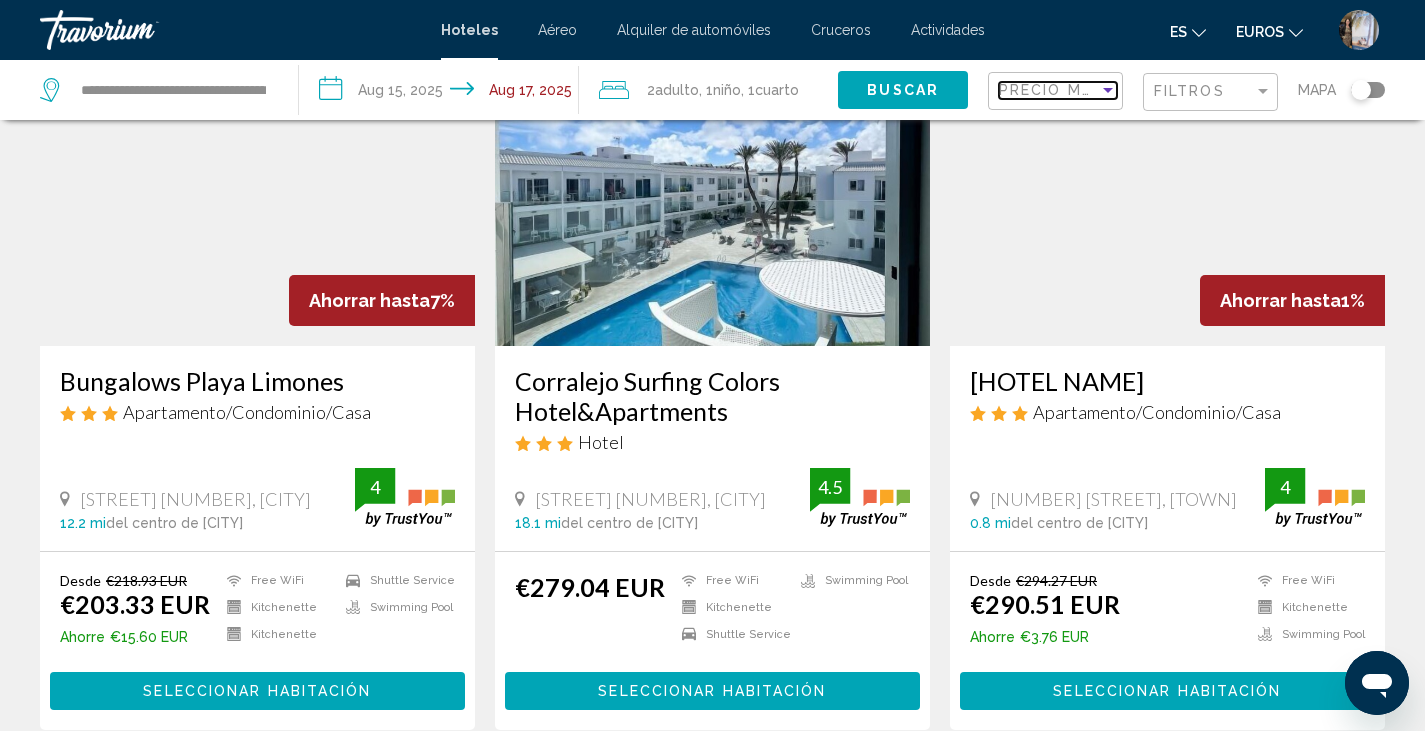 scroll, scrollTop: 161, scrollLeft: 0, axis: vertical 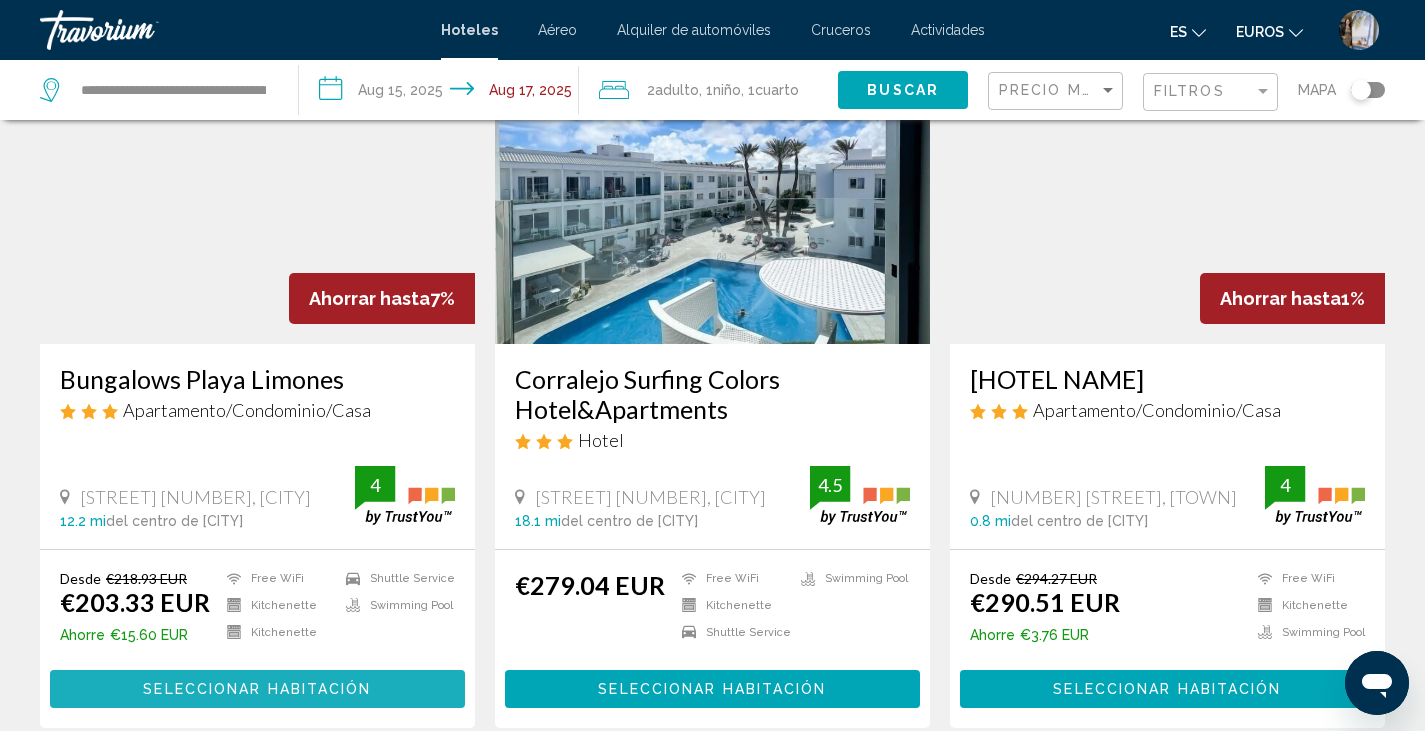 click on "Seleccionar habitación" at bounding box center (257, 690) 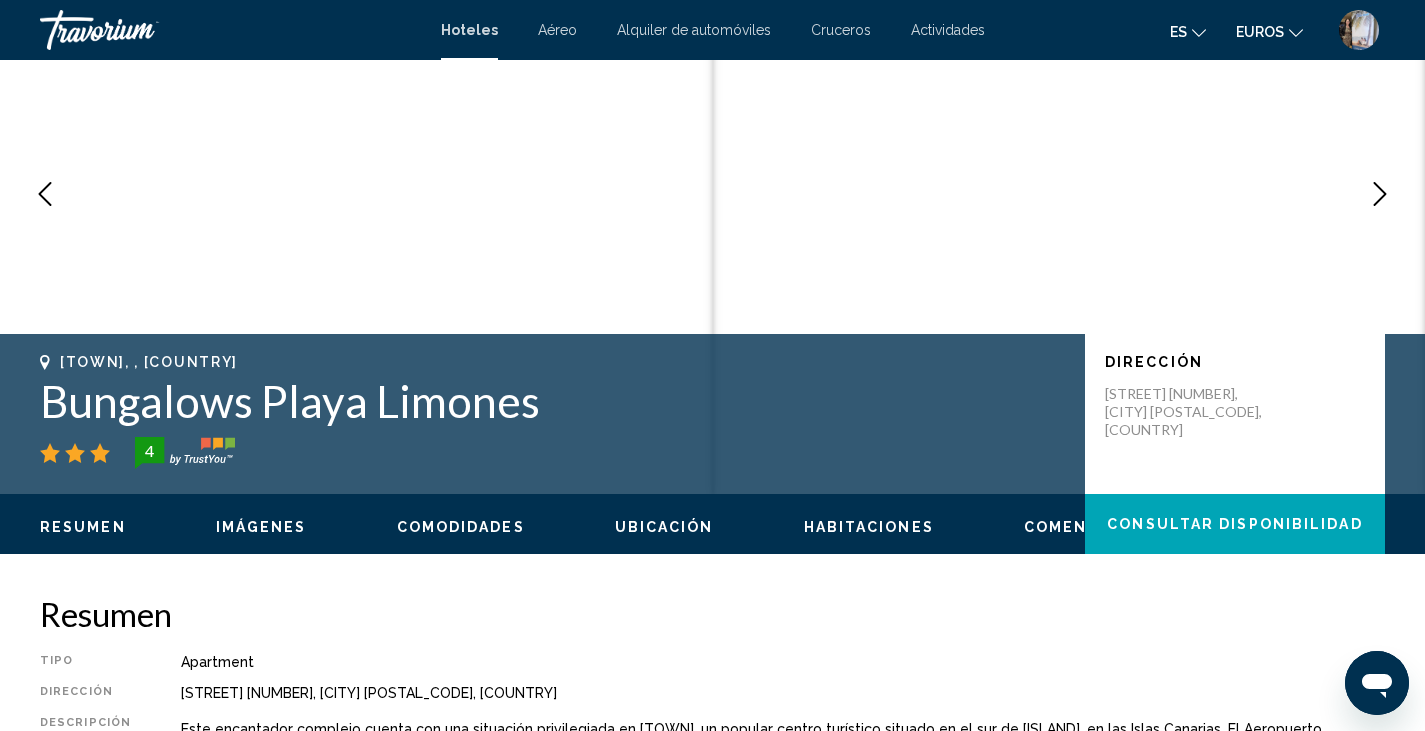 scroll, scrollTop: 0, scrollLeft: 0, axis: both 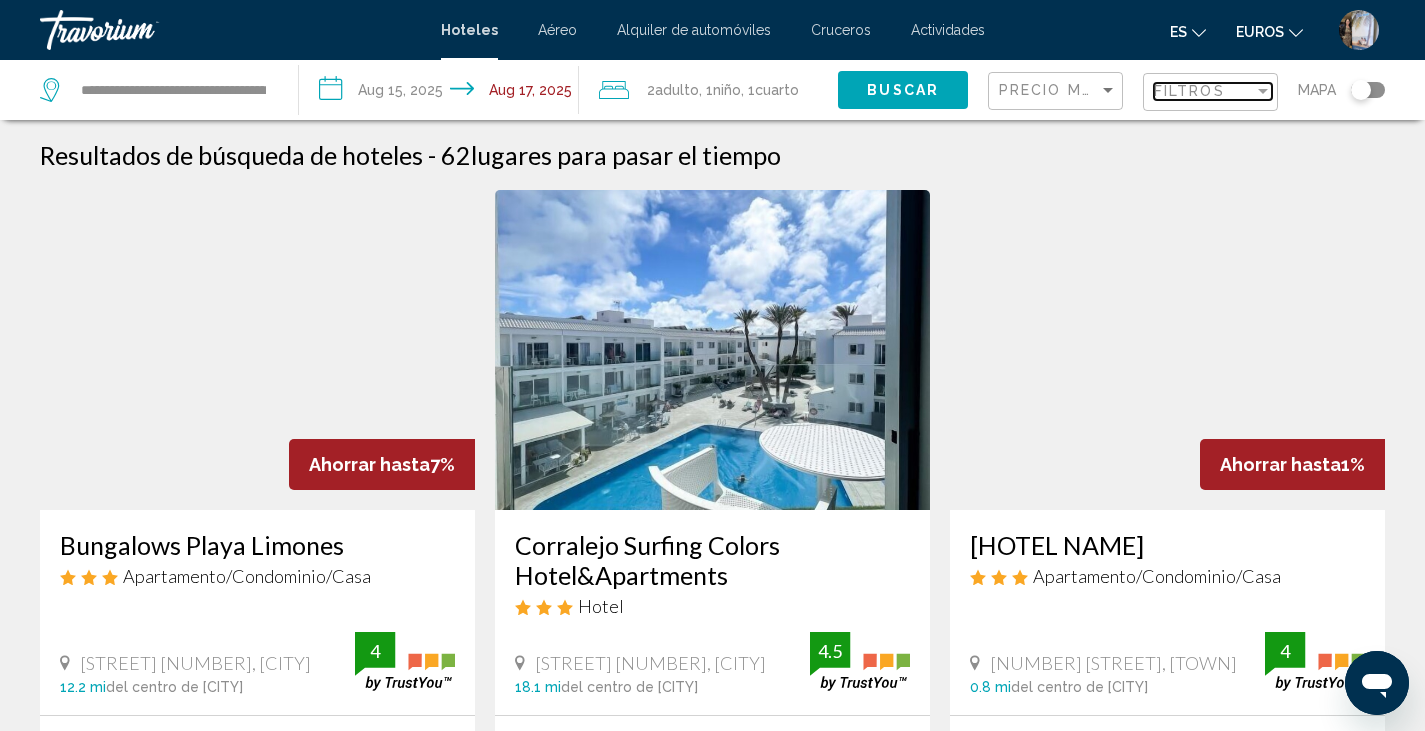 click on "Filtros" at bounding box center [1204, 91] 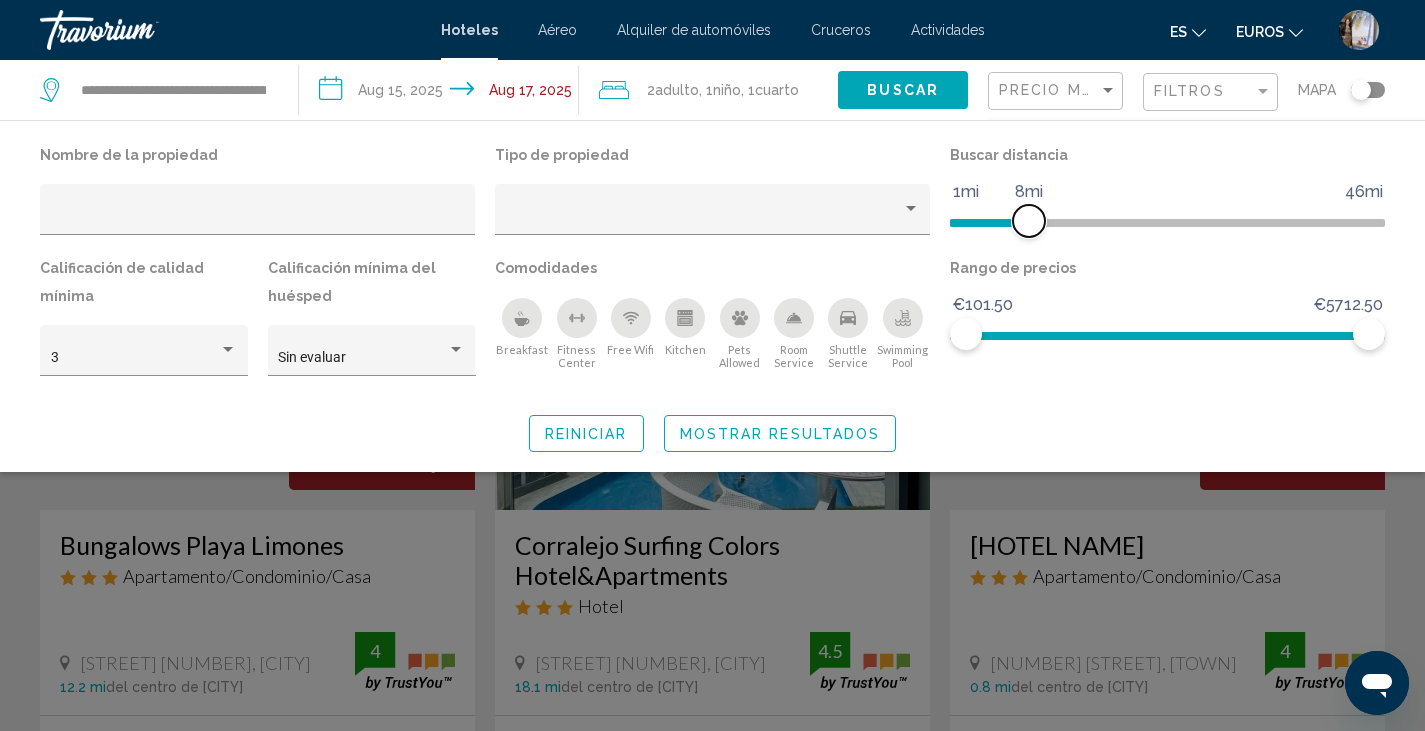drag, startPoint x: 1229, startPoint y: 215, endPoint x: 1025, endPoint y: 212, distance: 204.02206 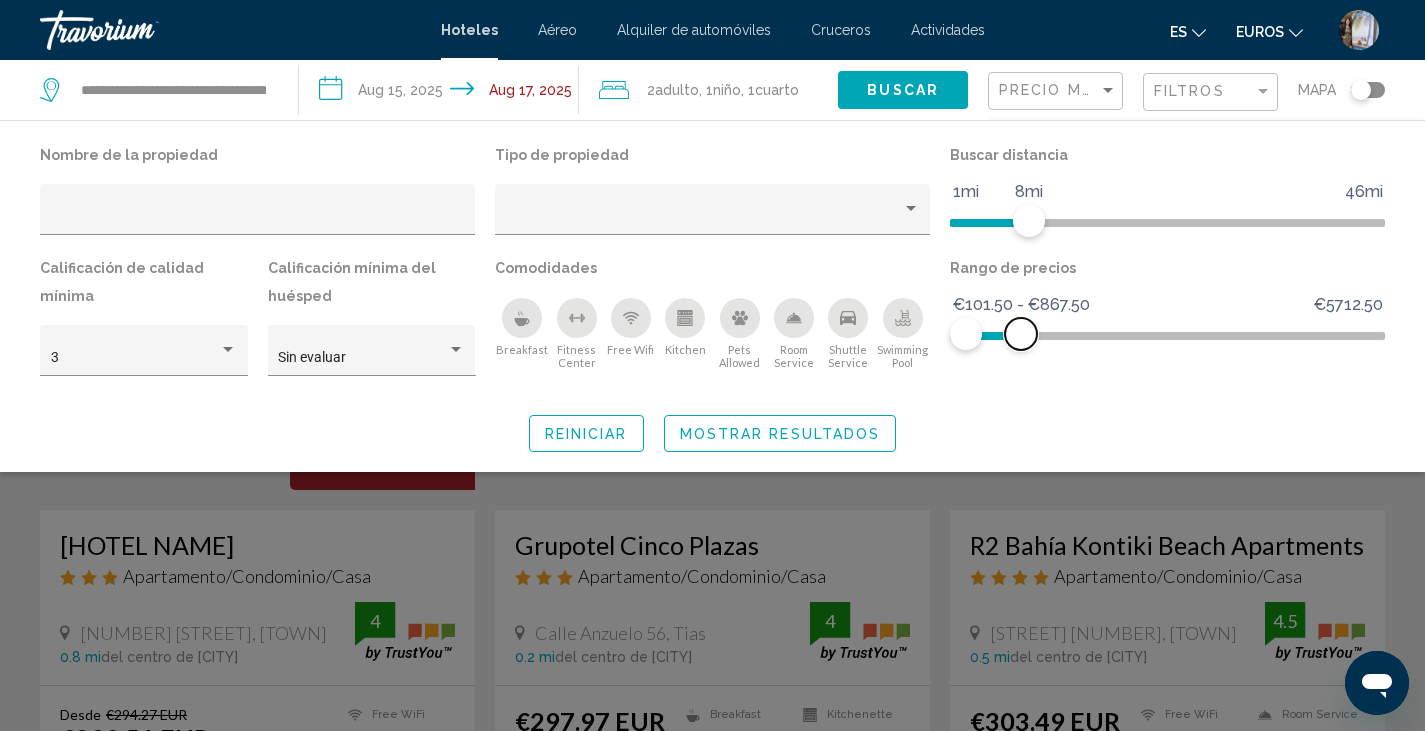 drag, startPoint x: 1371, startPoint y: 335, endPoint x: 1021, endPoint y: 328, distance: 350.07 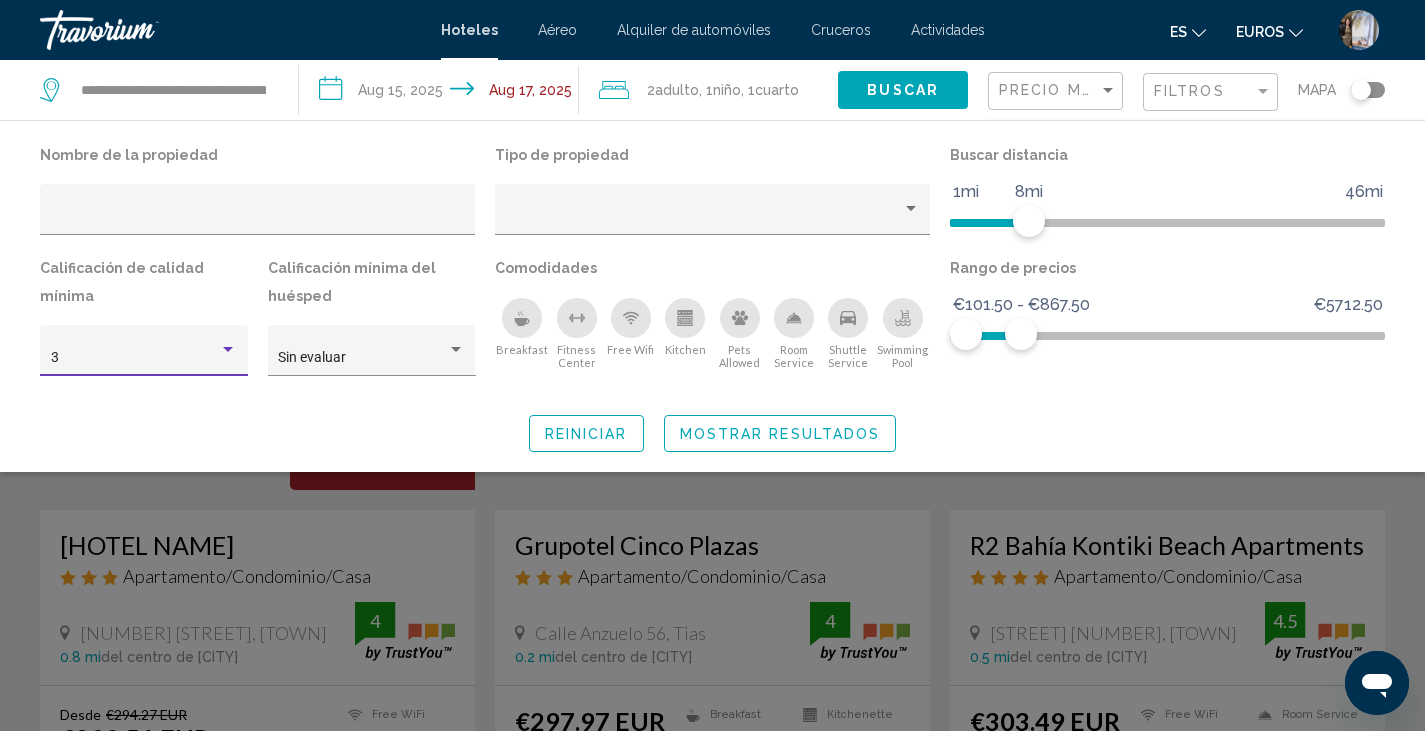 click at bounding box center [228, 350] 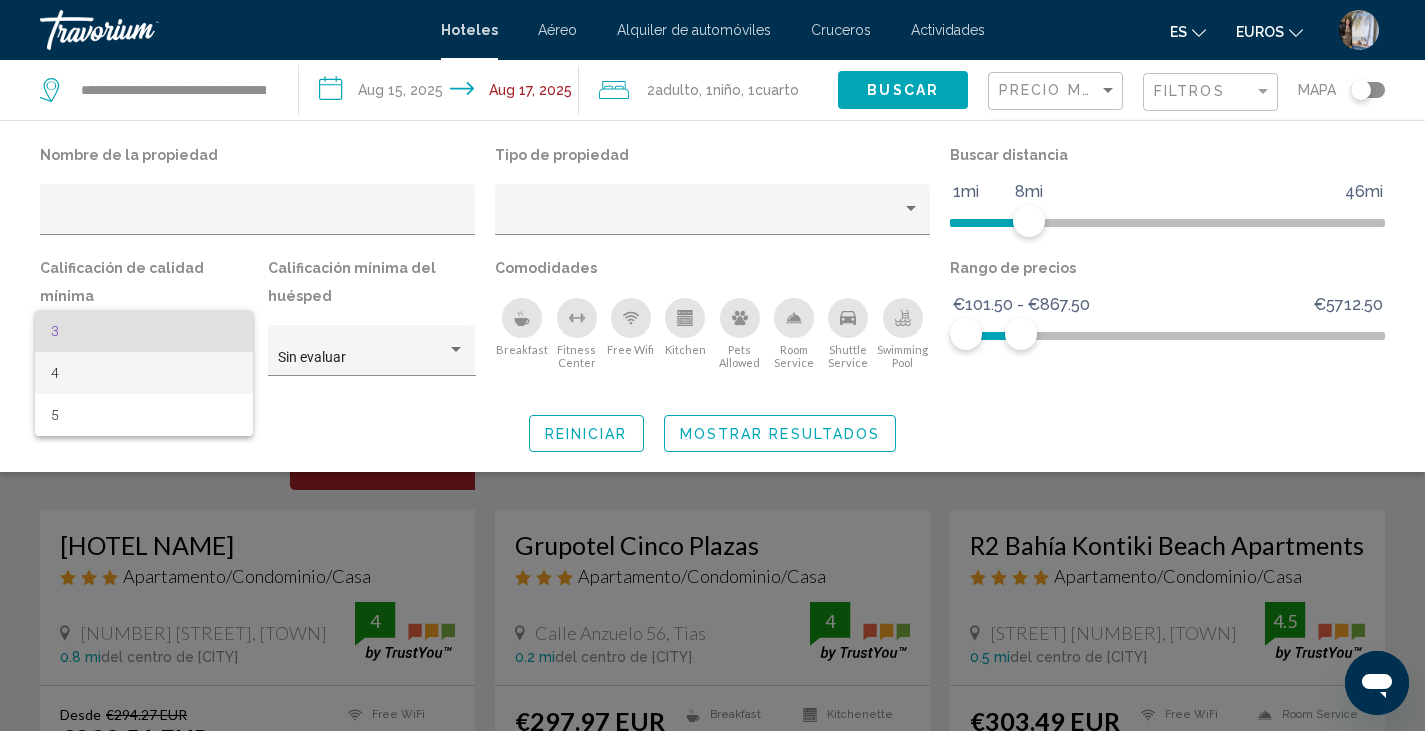 click on "4" at bounding box center [144, 373] 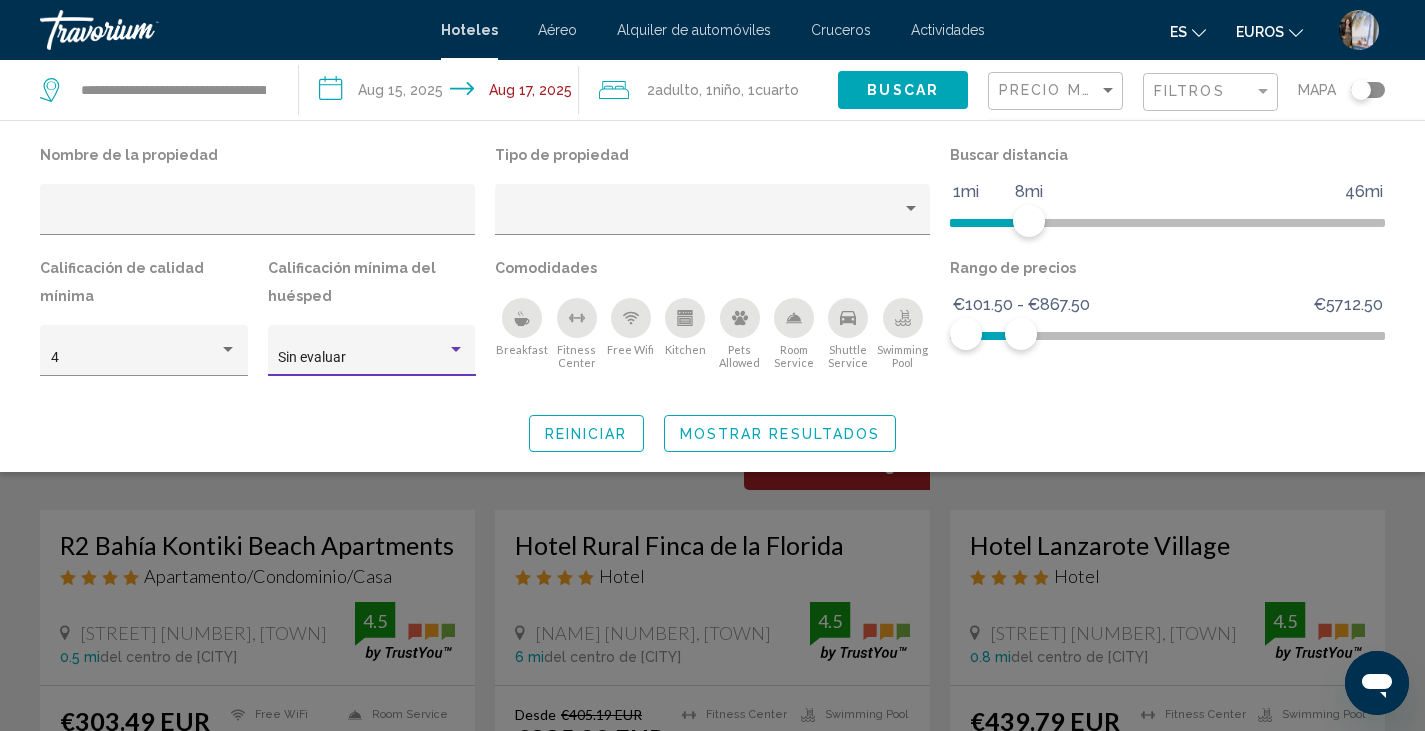 click at bounding box center (456, 349) 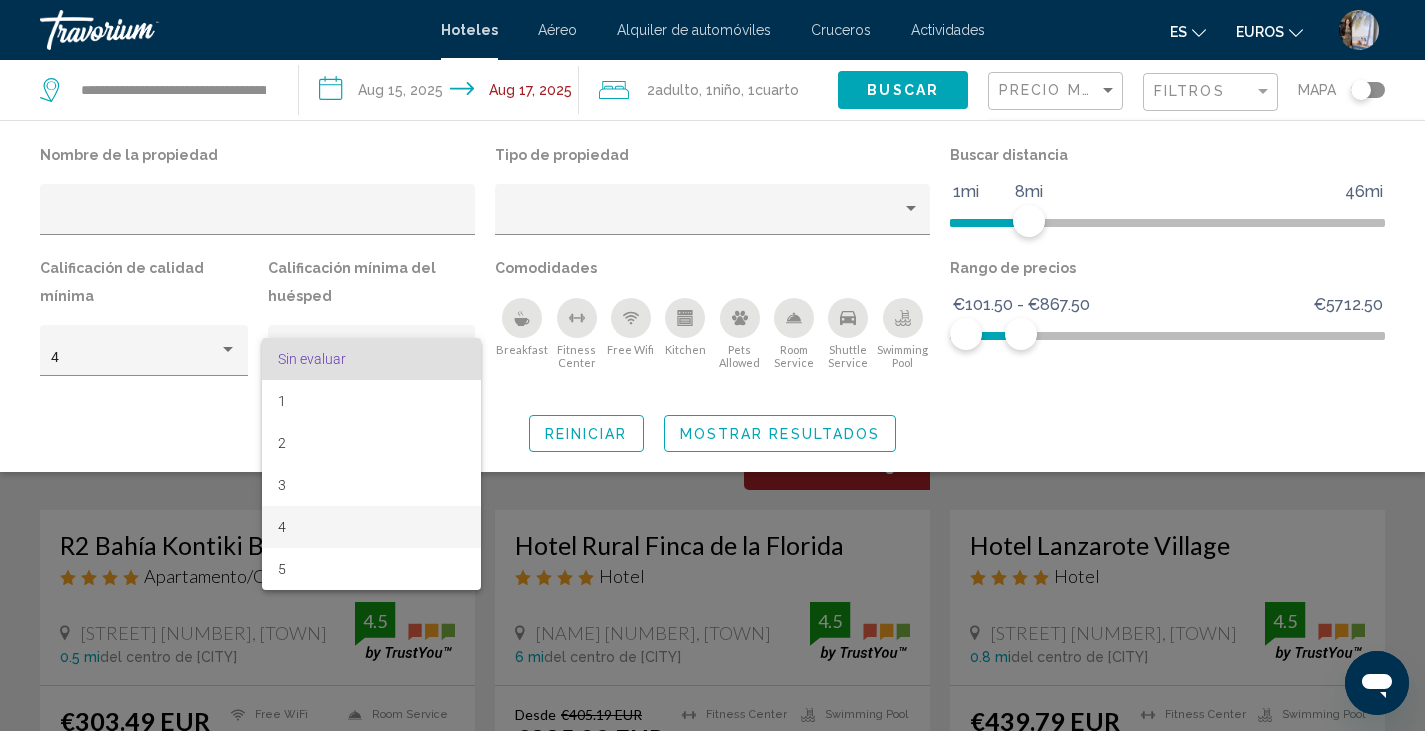 click on "4" at bounding box center (371, 527) 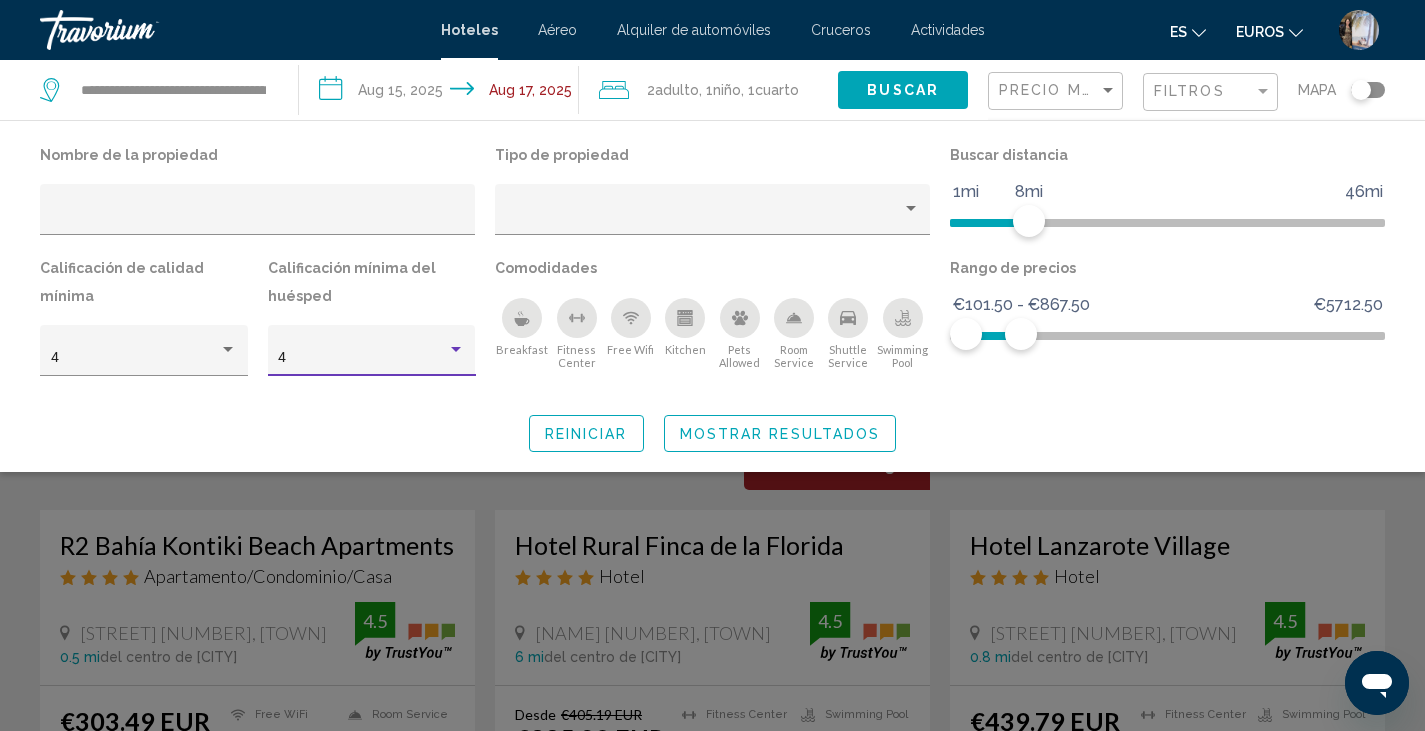 click on "Mostrar resultados" at bounding box center (780, 434) 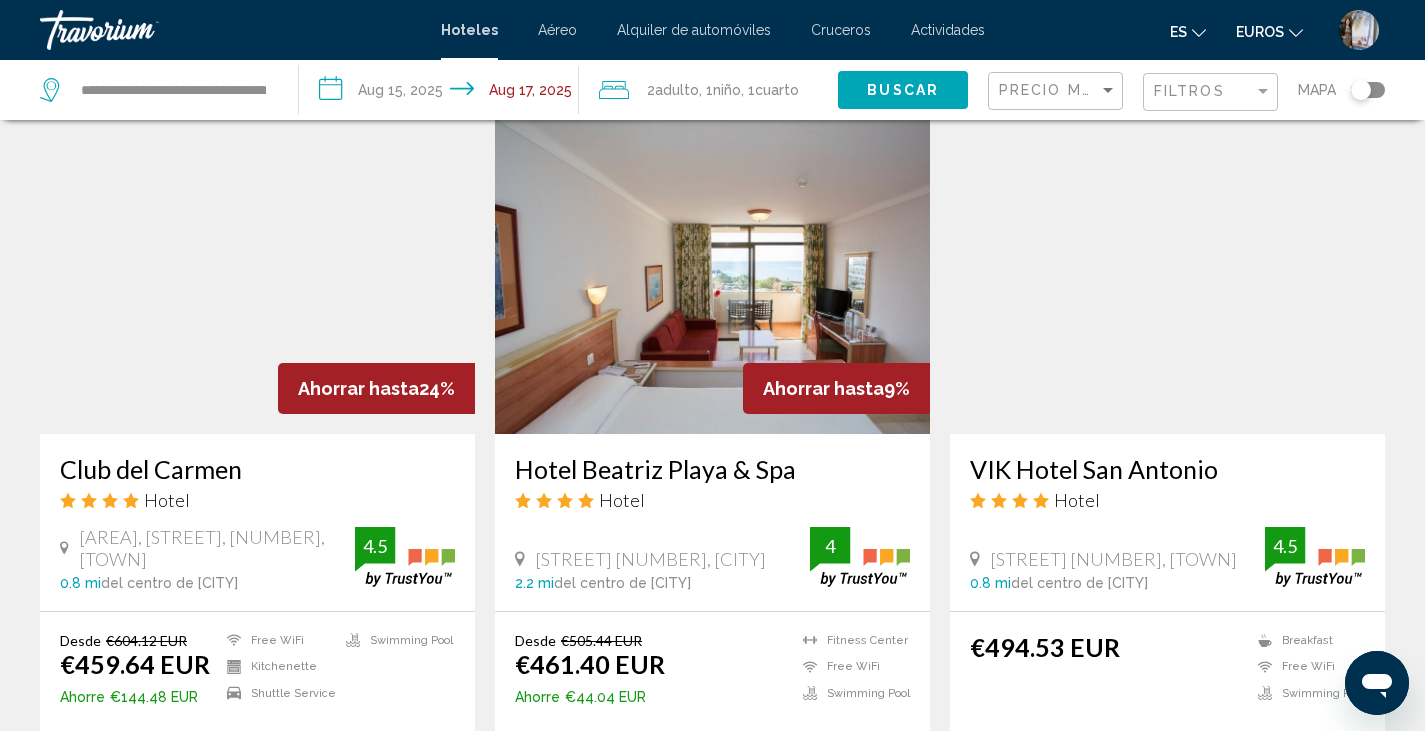 scroll, scrollTop: 783, scrollLeft: 0, axis: vertical 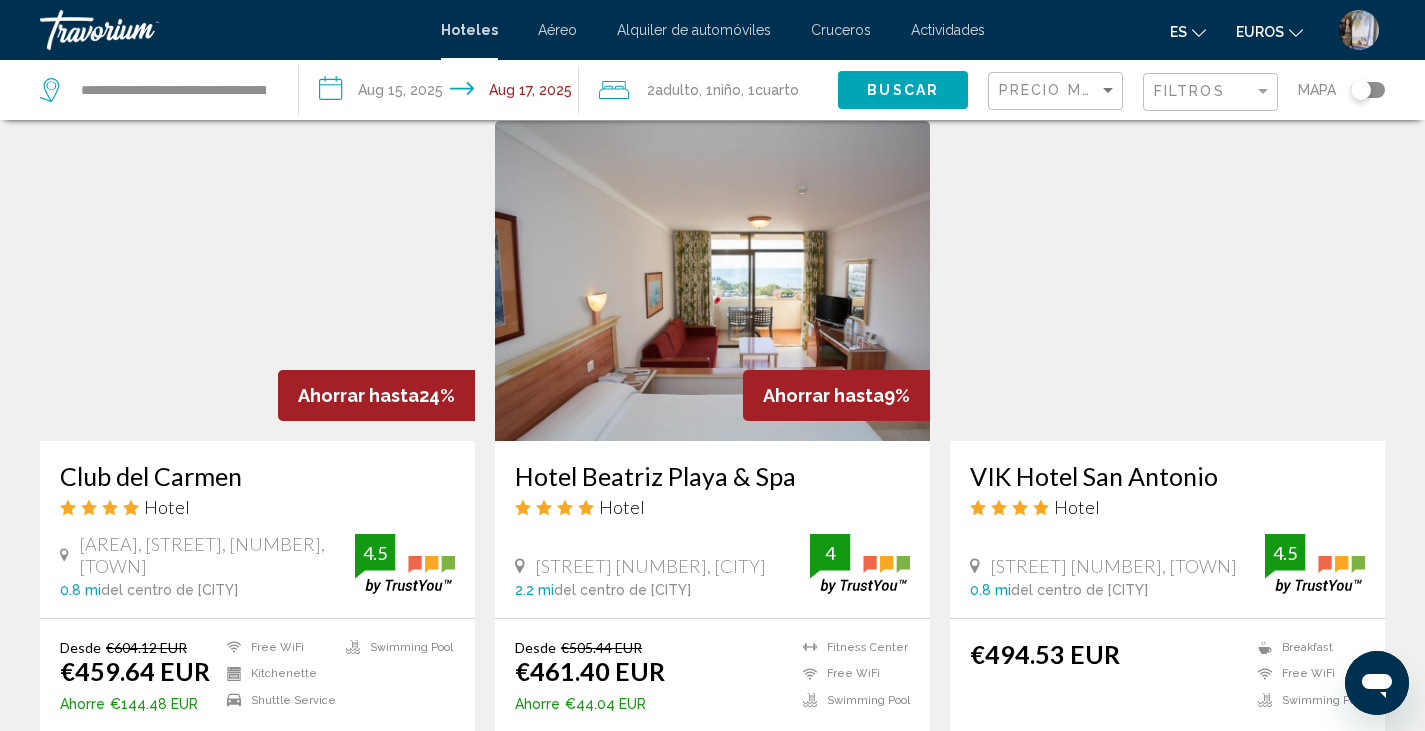 click on "Aéreo" at bounding box center (557, 30) 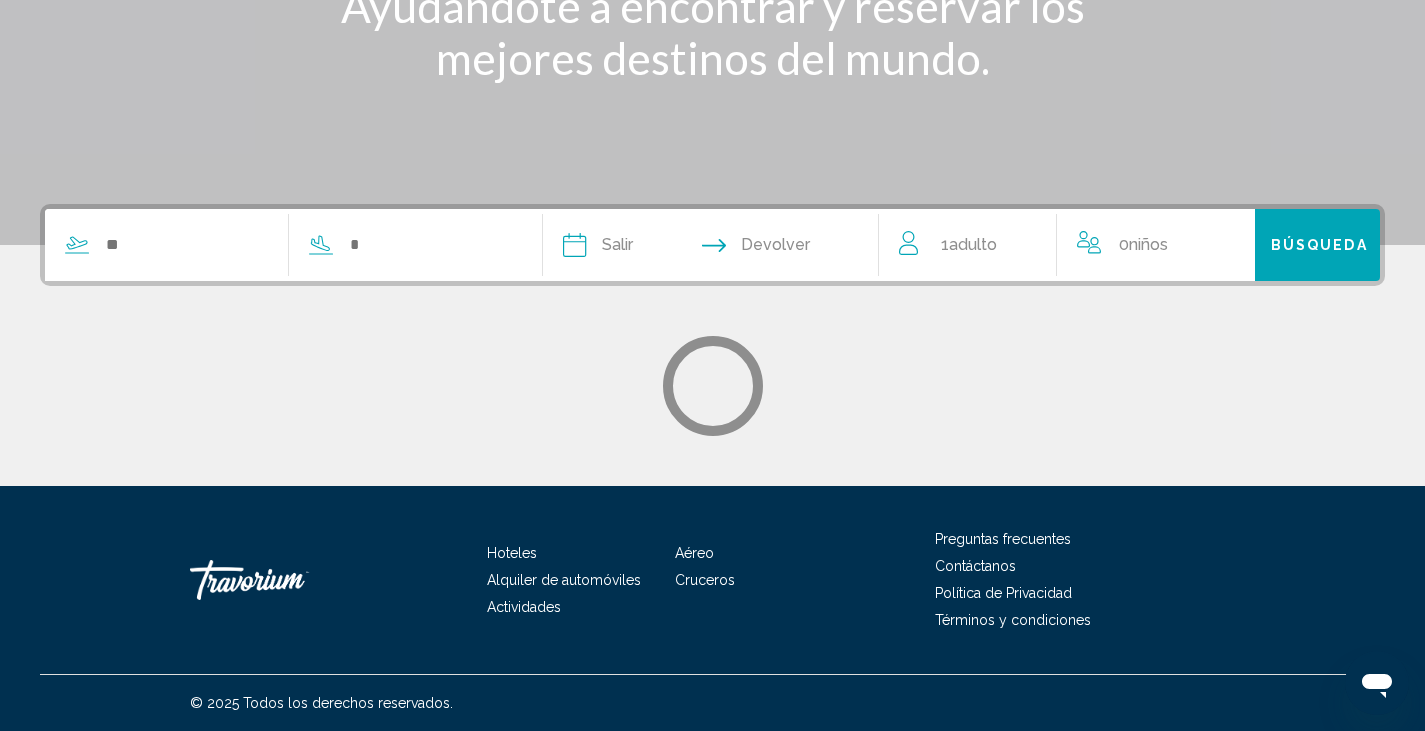 scroll, scrollTop: 0, scrollLeft: 0, axis: both 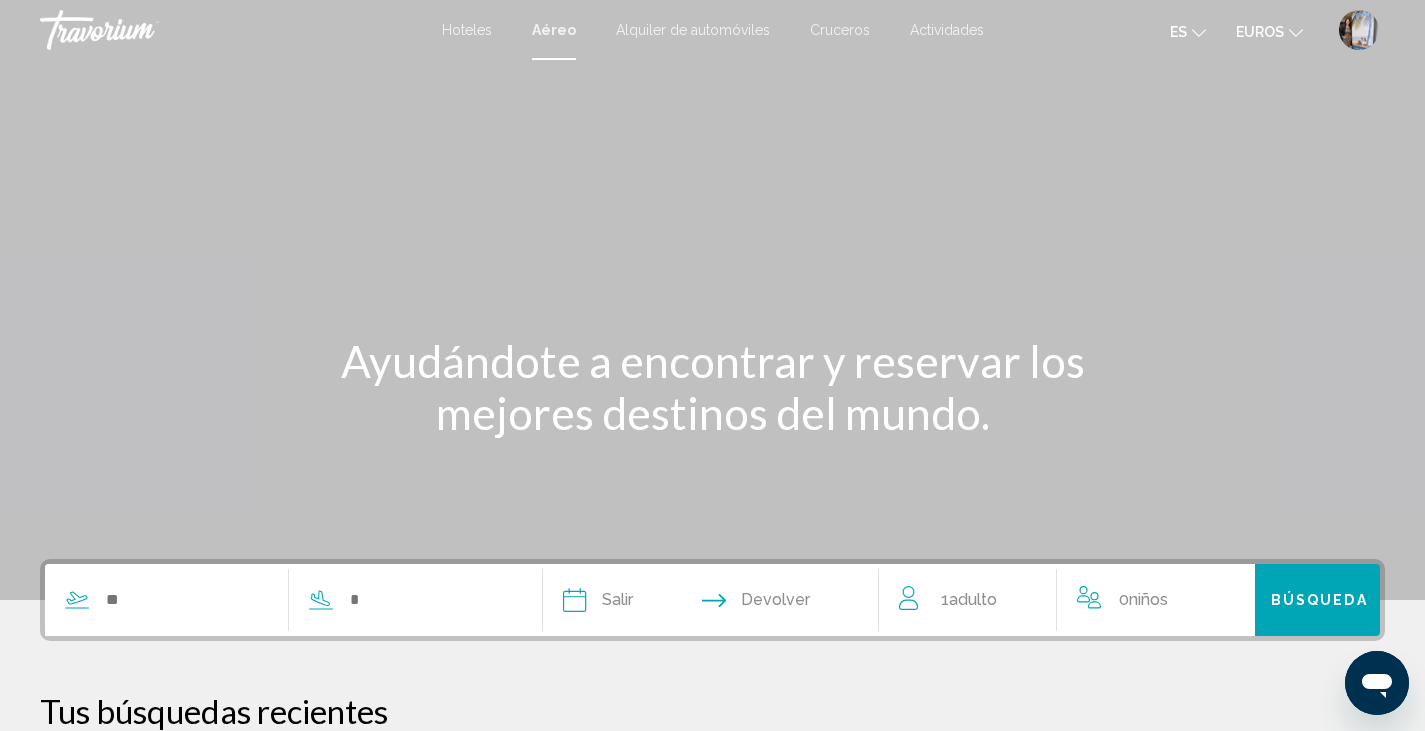 click on "Alquiler de automóviles" at bounding box center [693, 30] 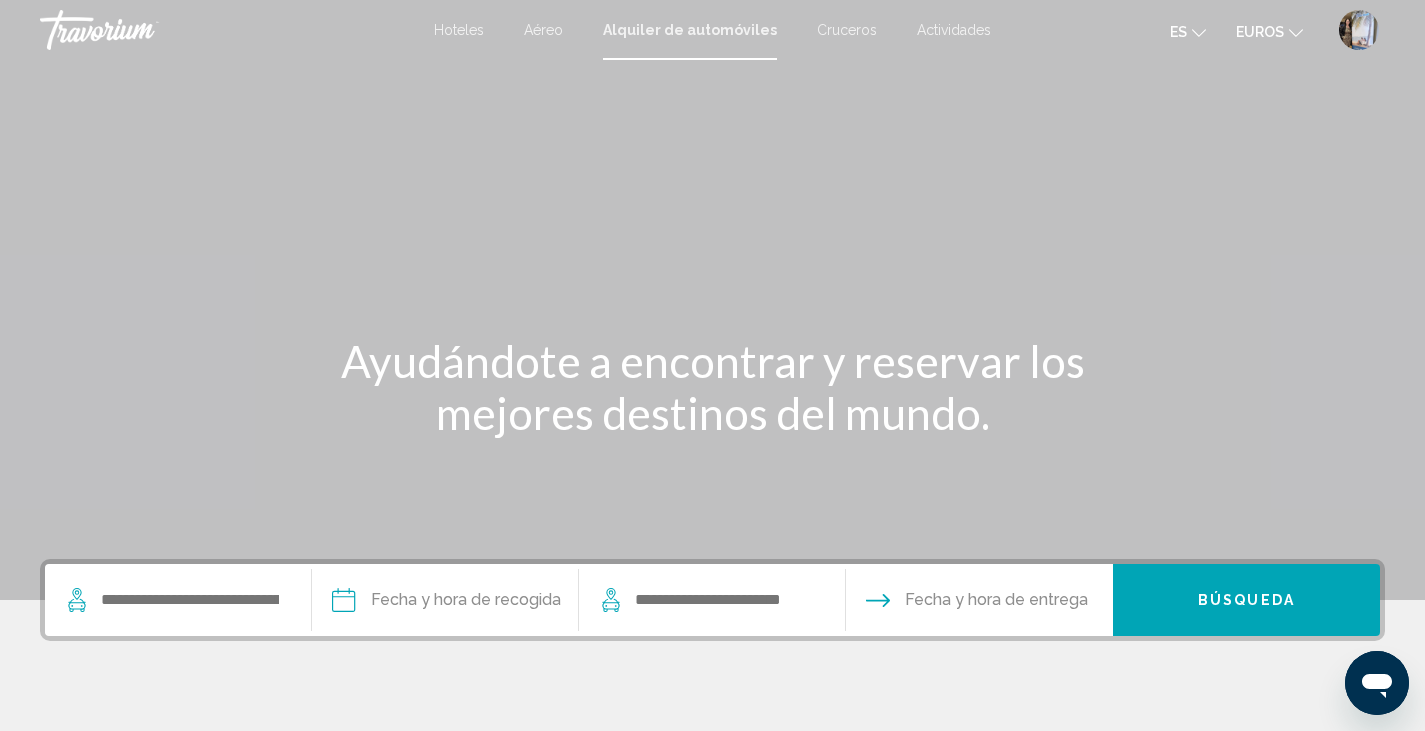 click on "Cruceros" at bounding box center [847, 30] 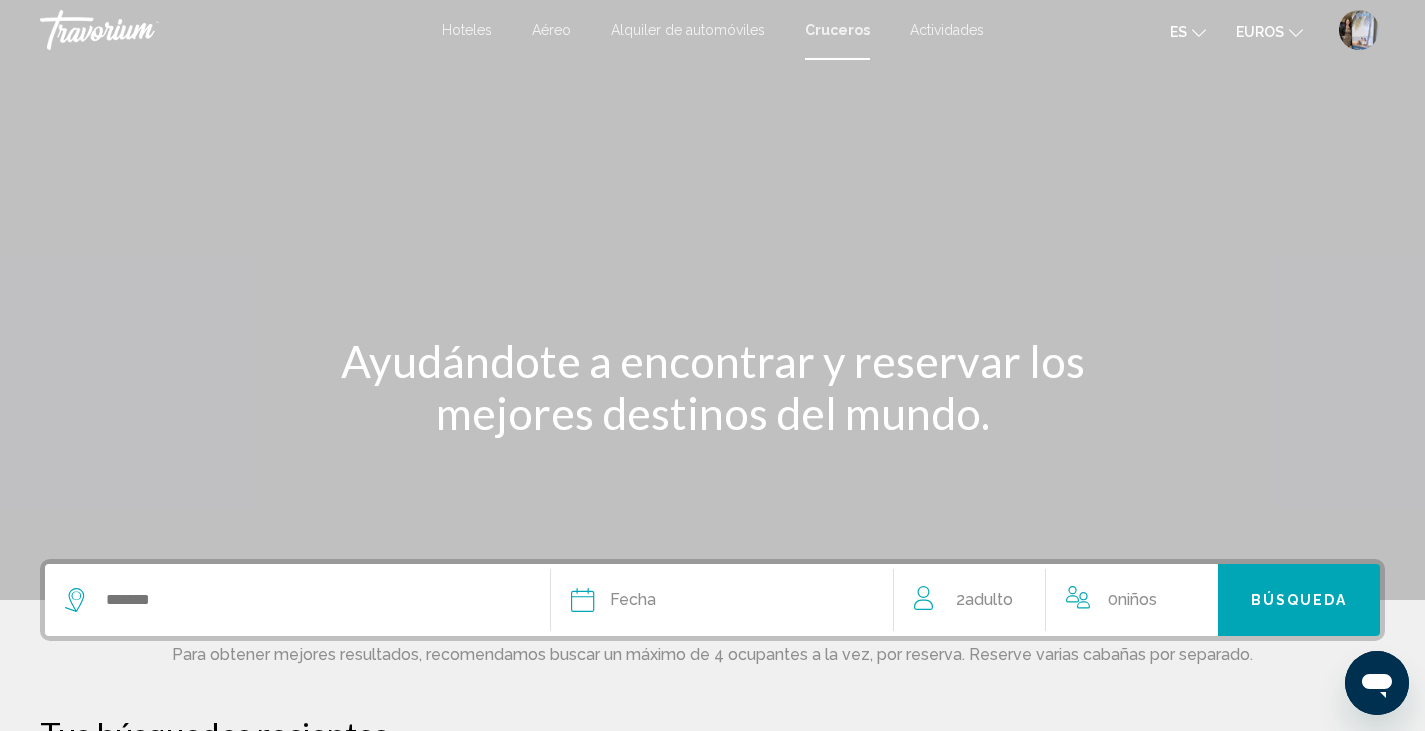 click on "Actividades" at bounding box center [947, 30] 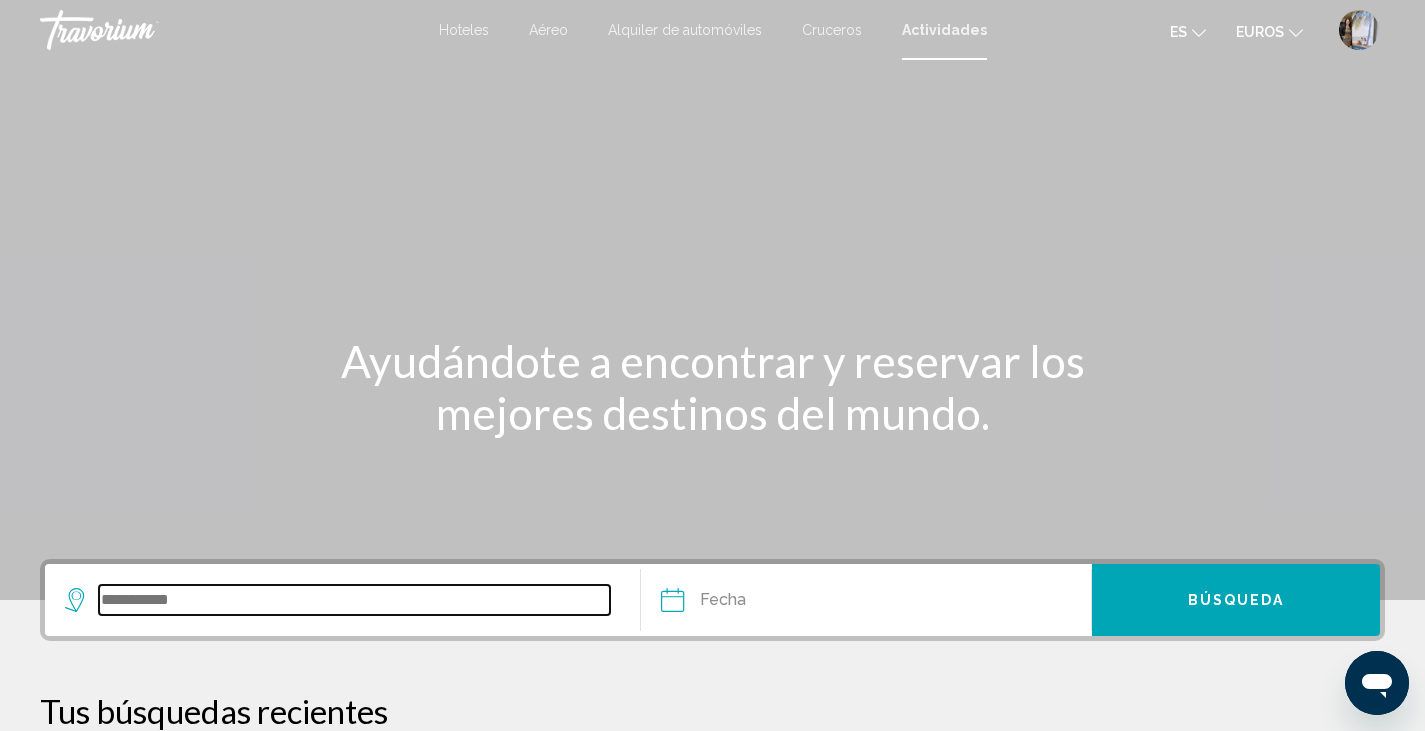 click at bounding box center (354, 600) 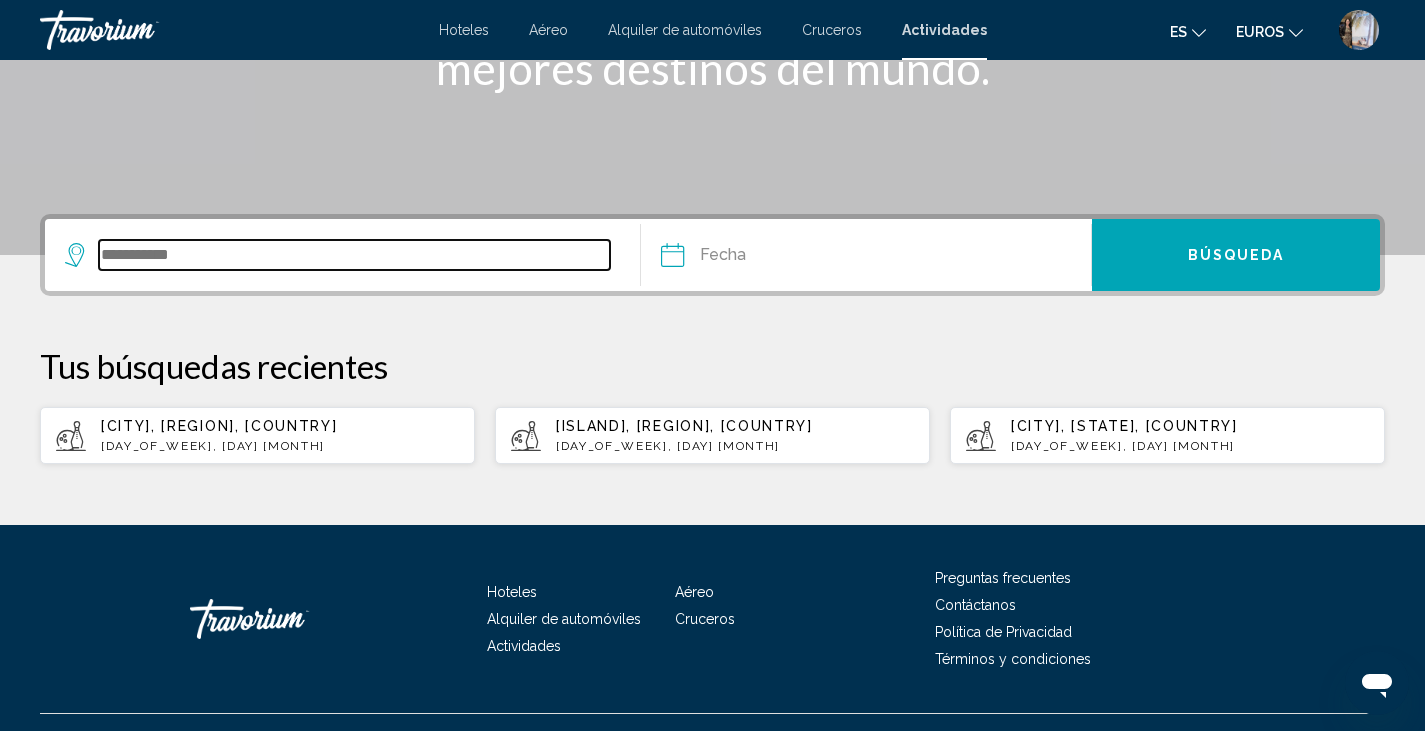 scroll, scrollTop: 400, scrollLeft: 0, axis: vertical 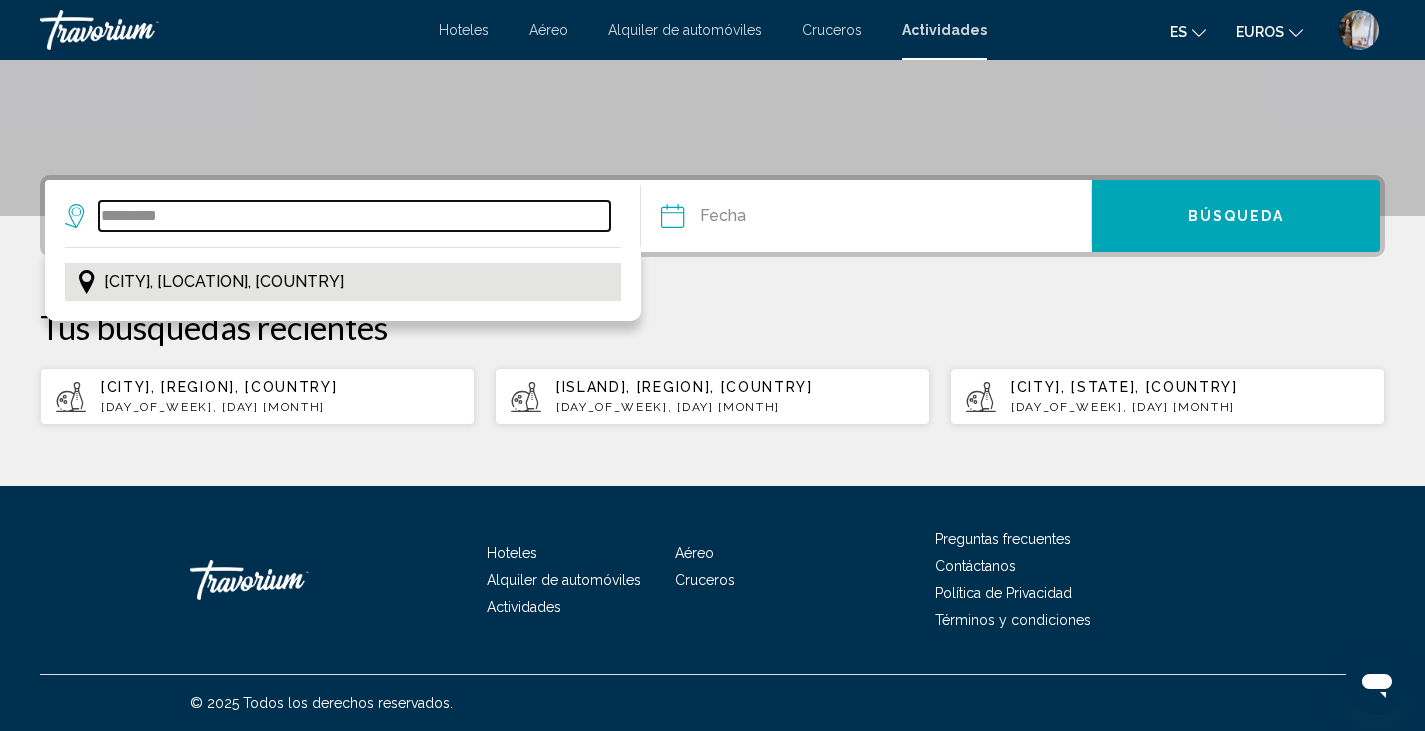 type on "*********" 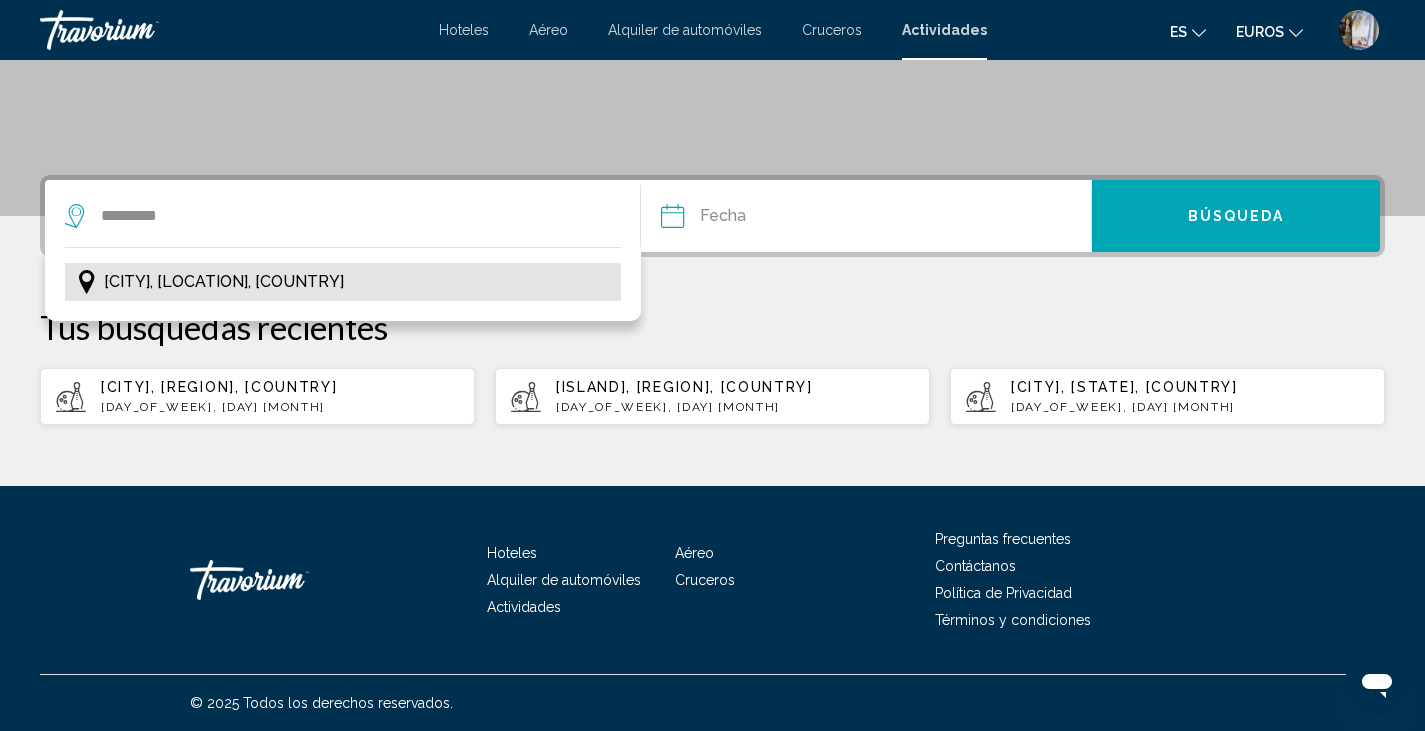 click on "[CITY], [LOCATION], [COUNTRY]" at bounding box center [224, 282] 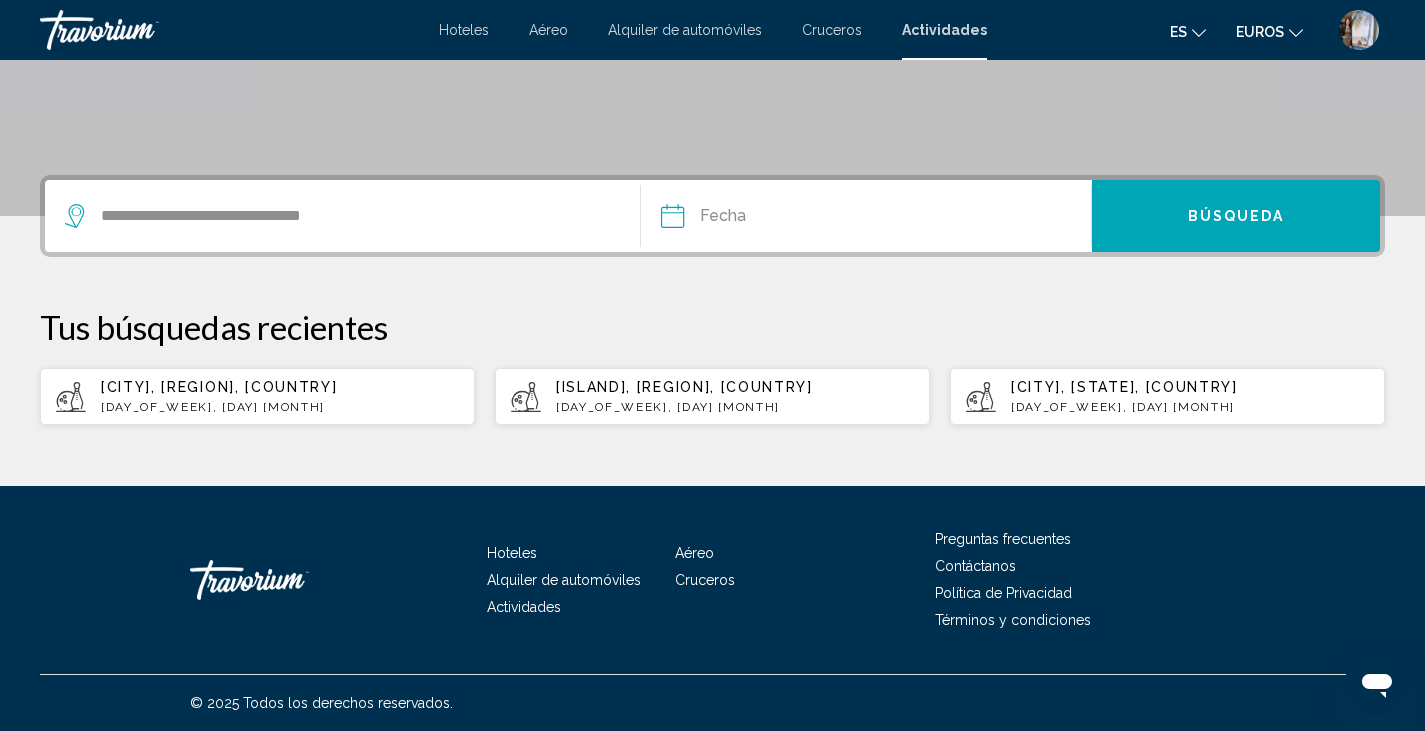 click at bounding box center [767, 219] 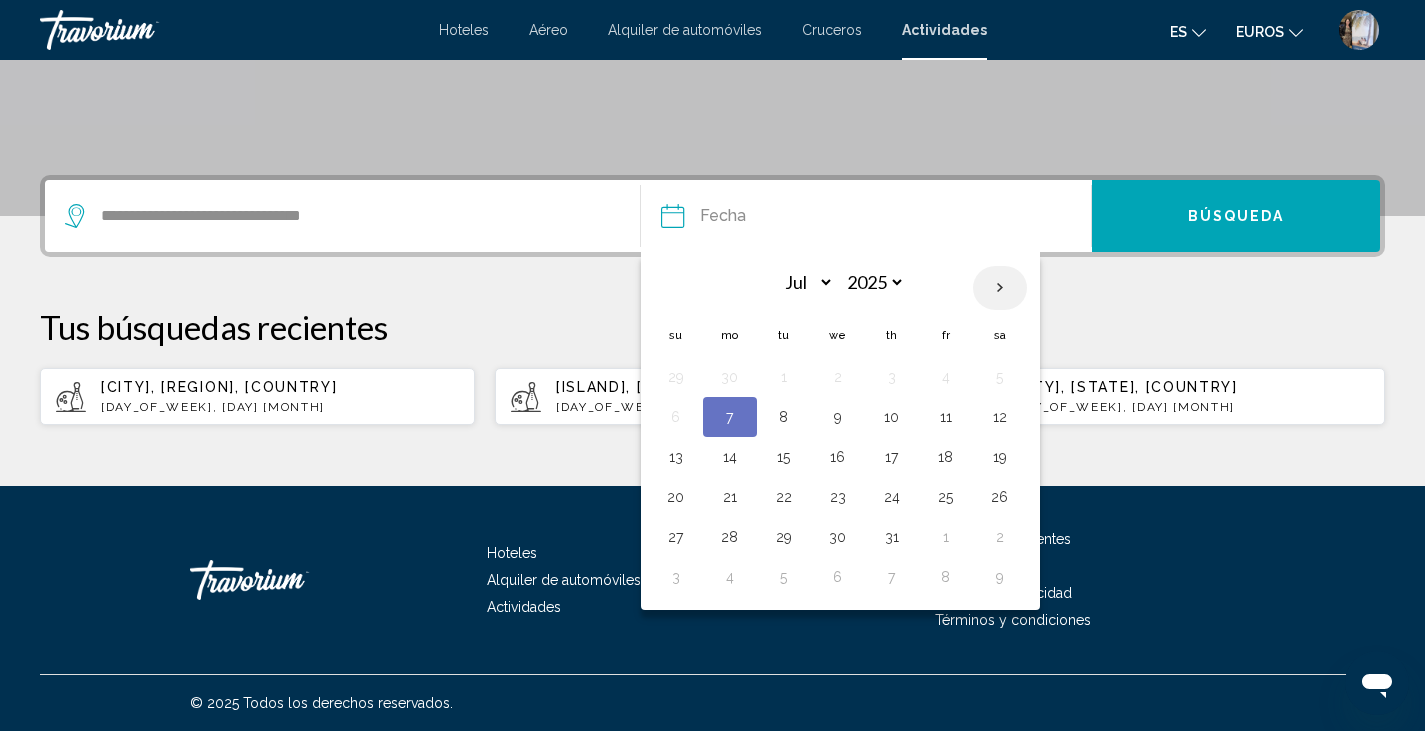click at bounding box center (1000, 288) 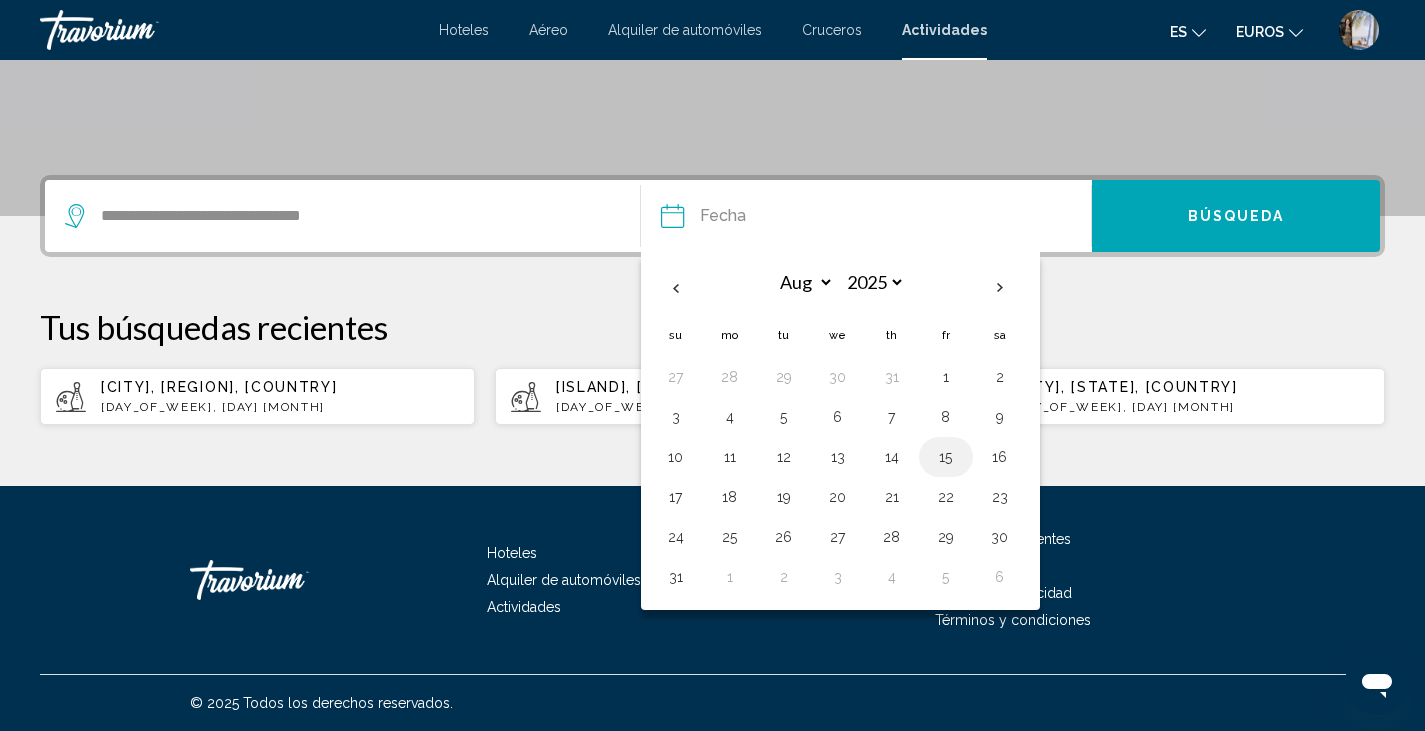 click on "15" at bounding box center [946, 457] 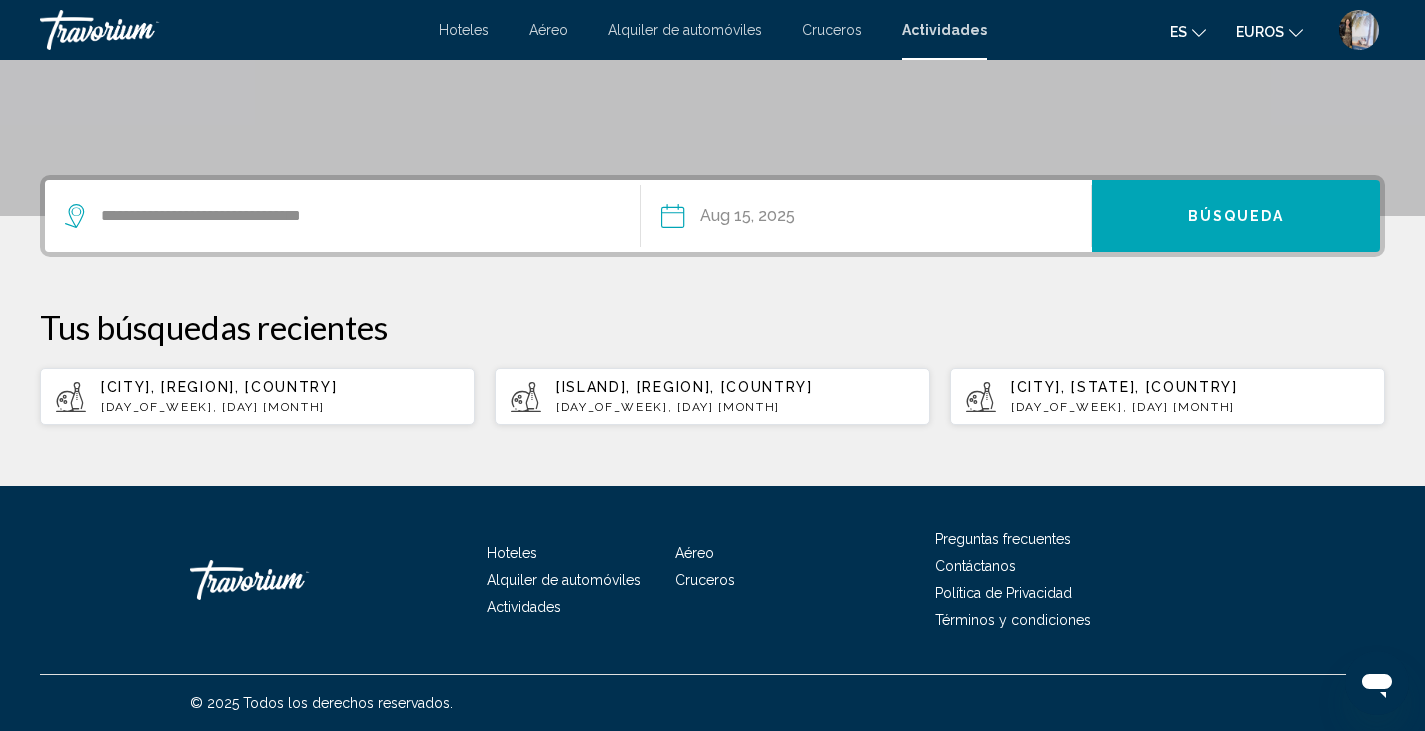 click on "Búsqueda" at bounding box center [1236, 217] 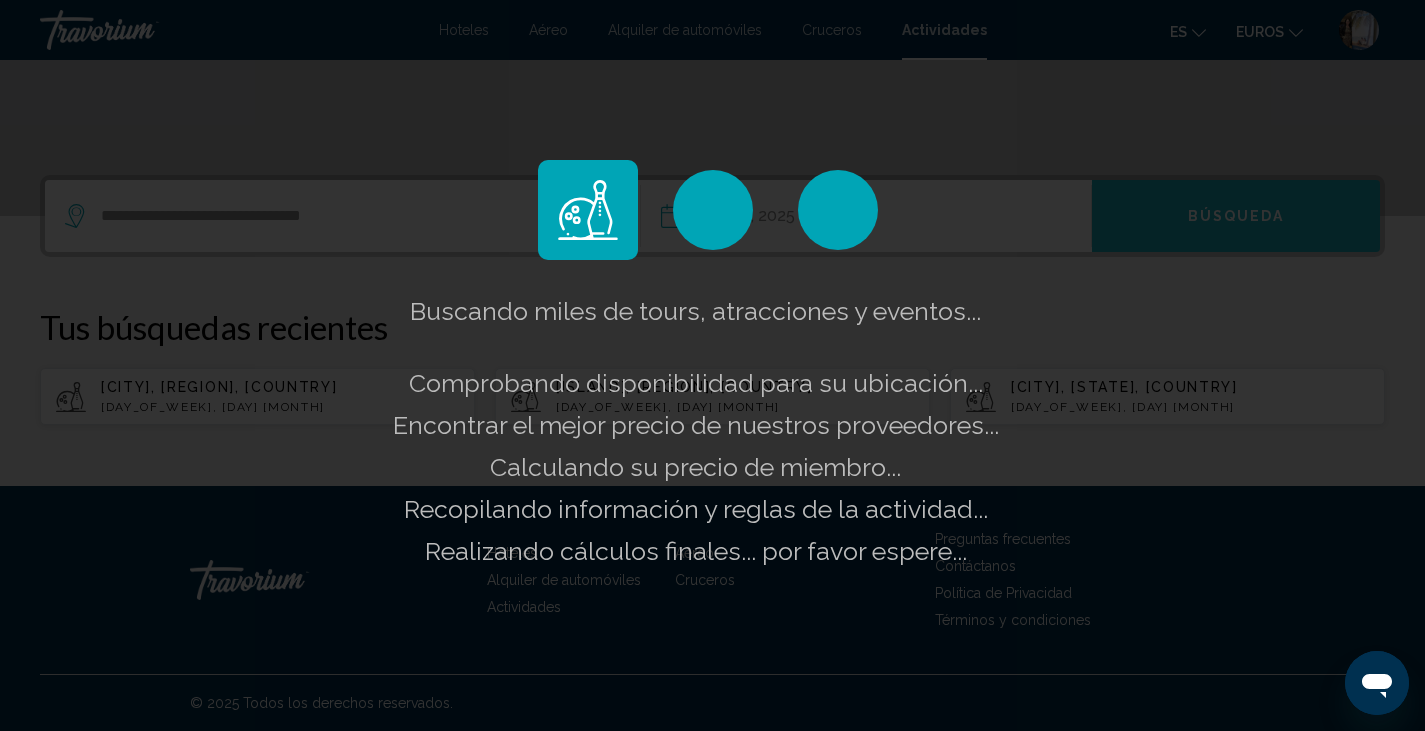 click on "Buscando miles de tours, atracciones y eventos...
Comprobando disponibilidad para su ubicación...
Encontrar el mejor precio de nuestros proveedores...
Calculando su precio de miembro...
Recopilando información y reglas de la actividad...
Realizando cálculos finales... por favor espere..." at bounding box center (712, 365) 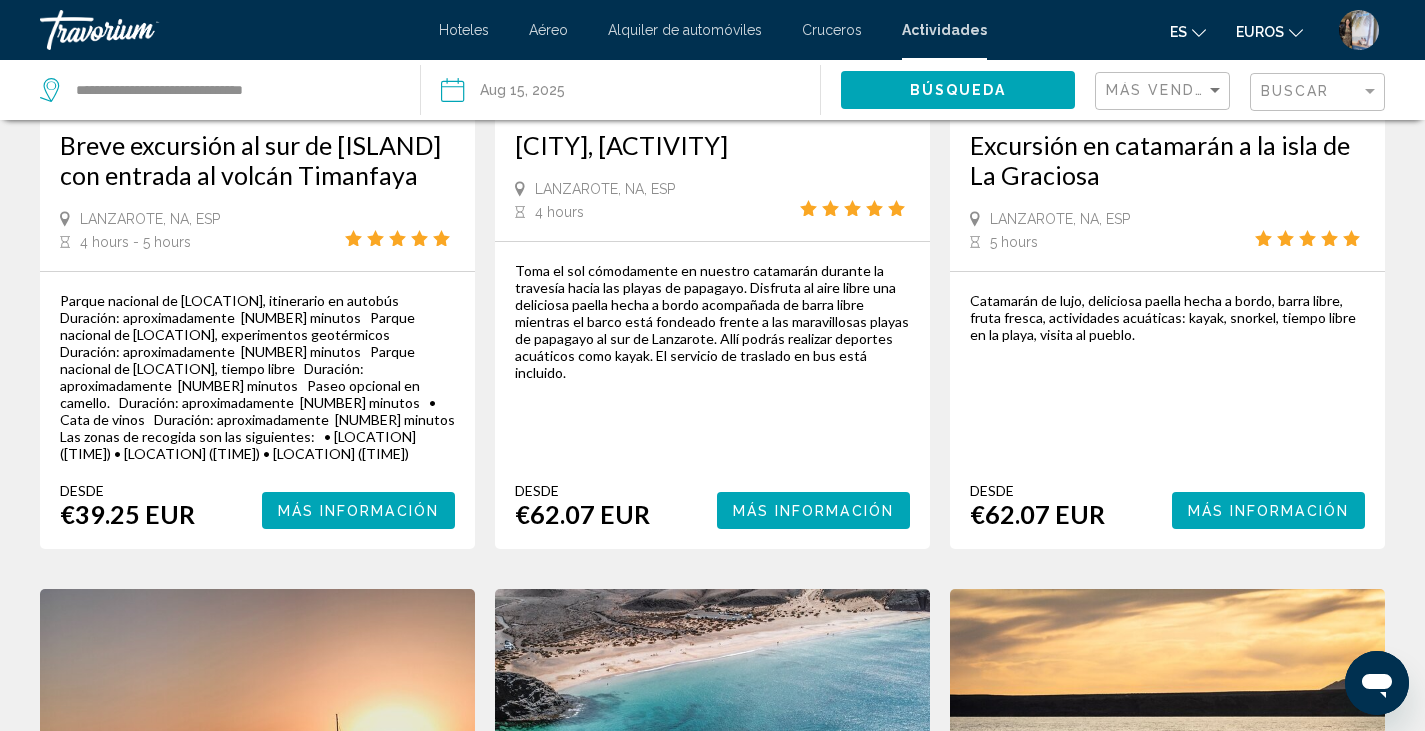 scroll, scrollTop: 0, scrollLeft: 0, axis: both 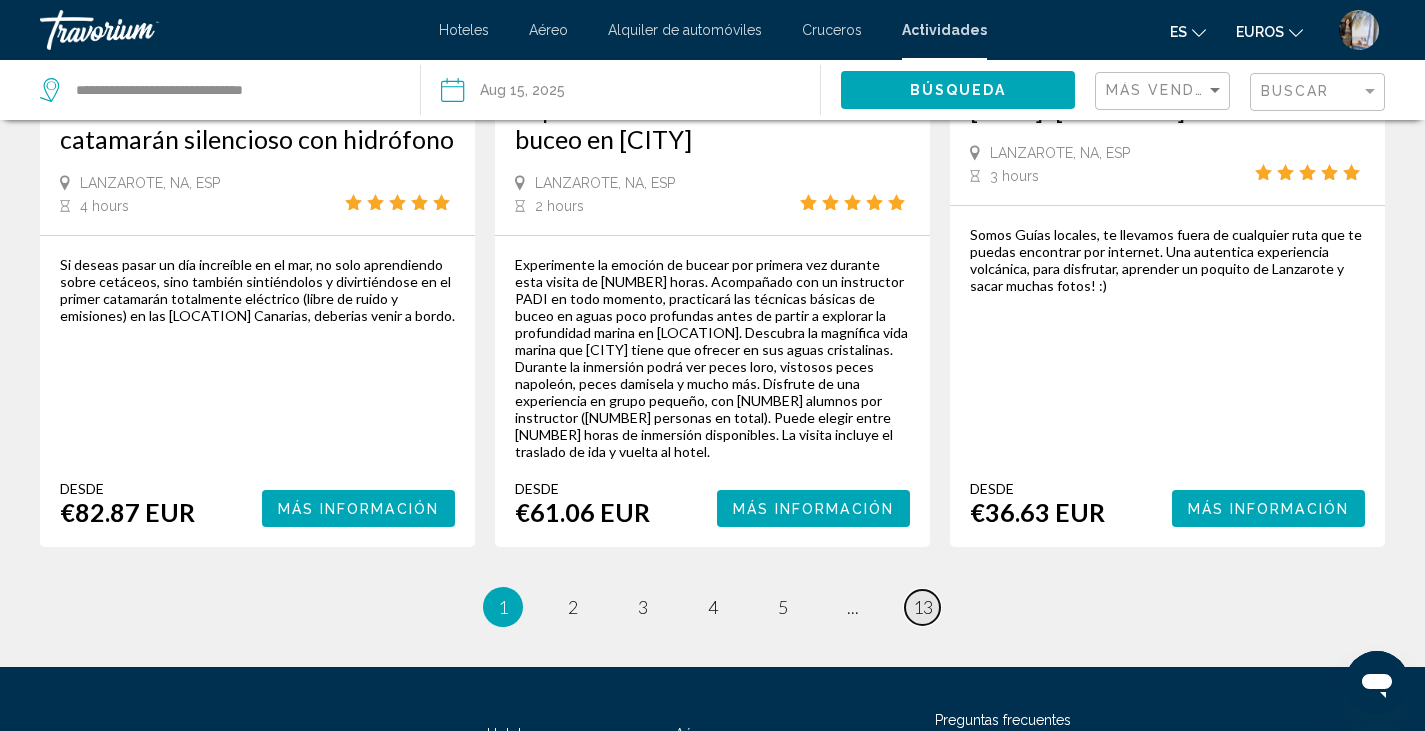 click on "13" at bounding box center (573, 607) 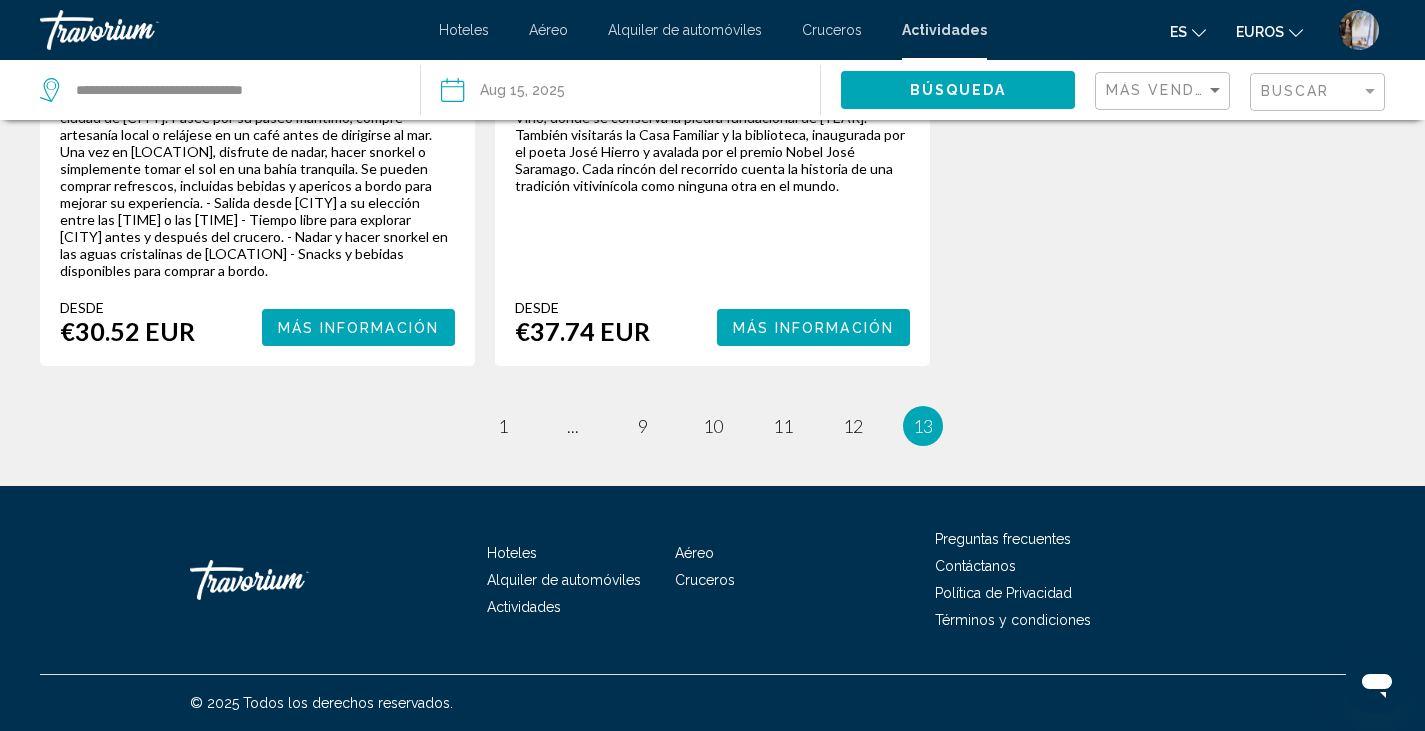 scroll, scrollTop: 0, scrollLeft: 0, axis: both 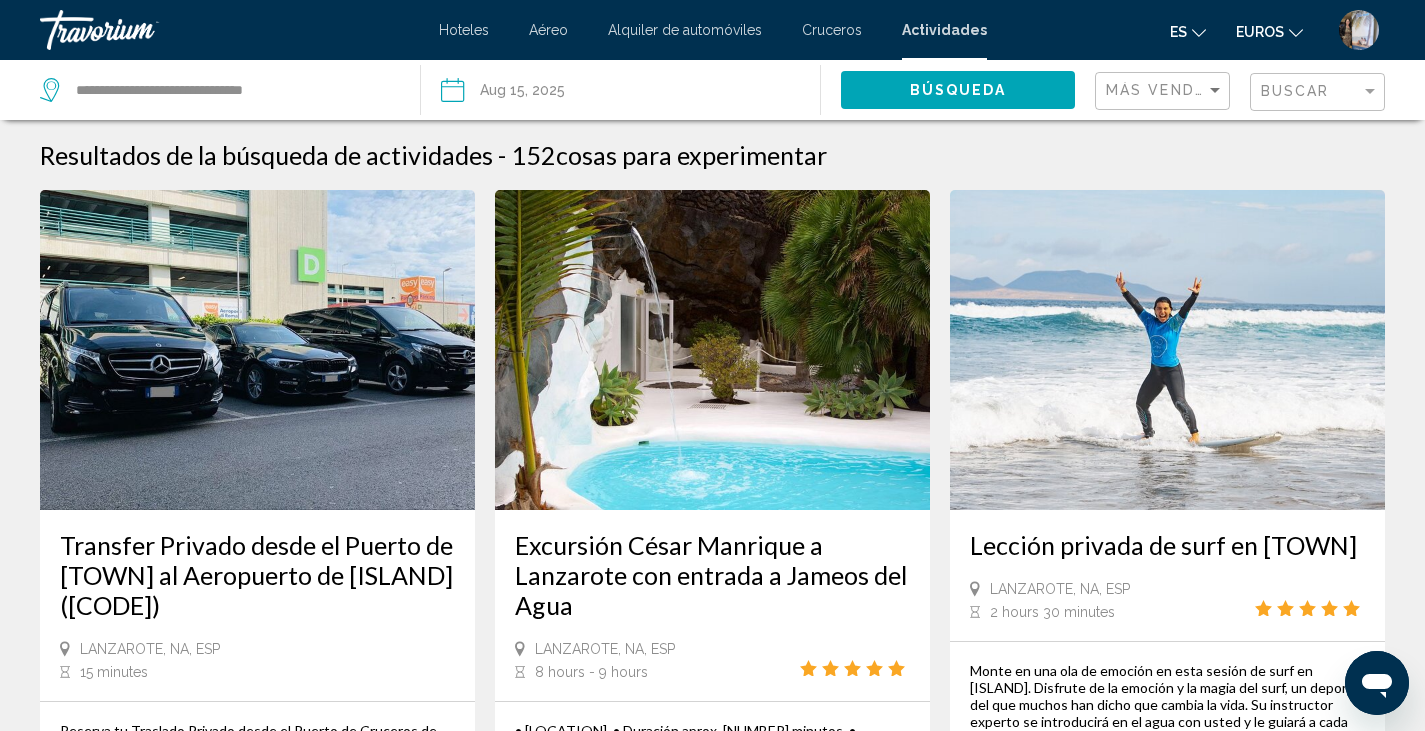 click at bounding box center [1359, 30] 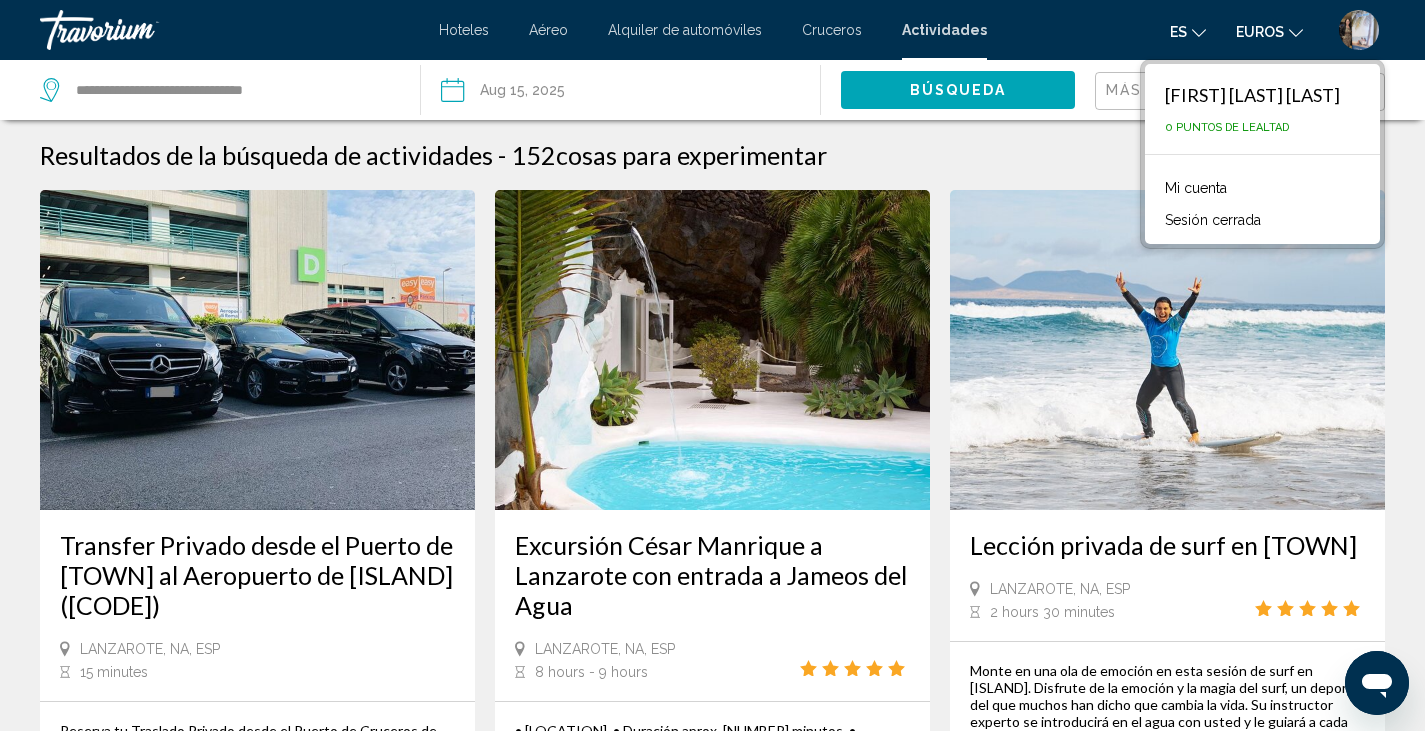 click on "Mi cuenta" at bounding box center [1196, 188] 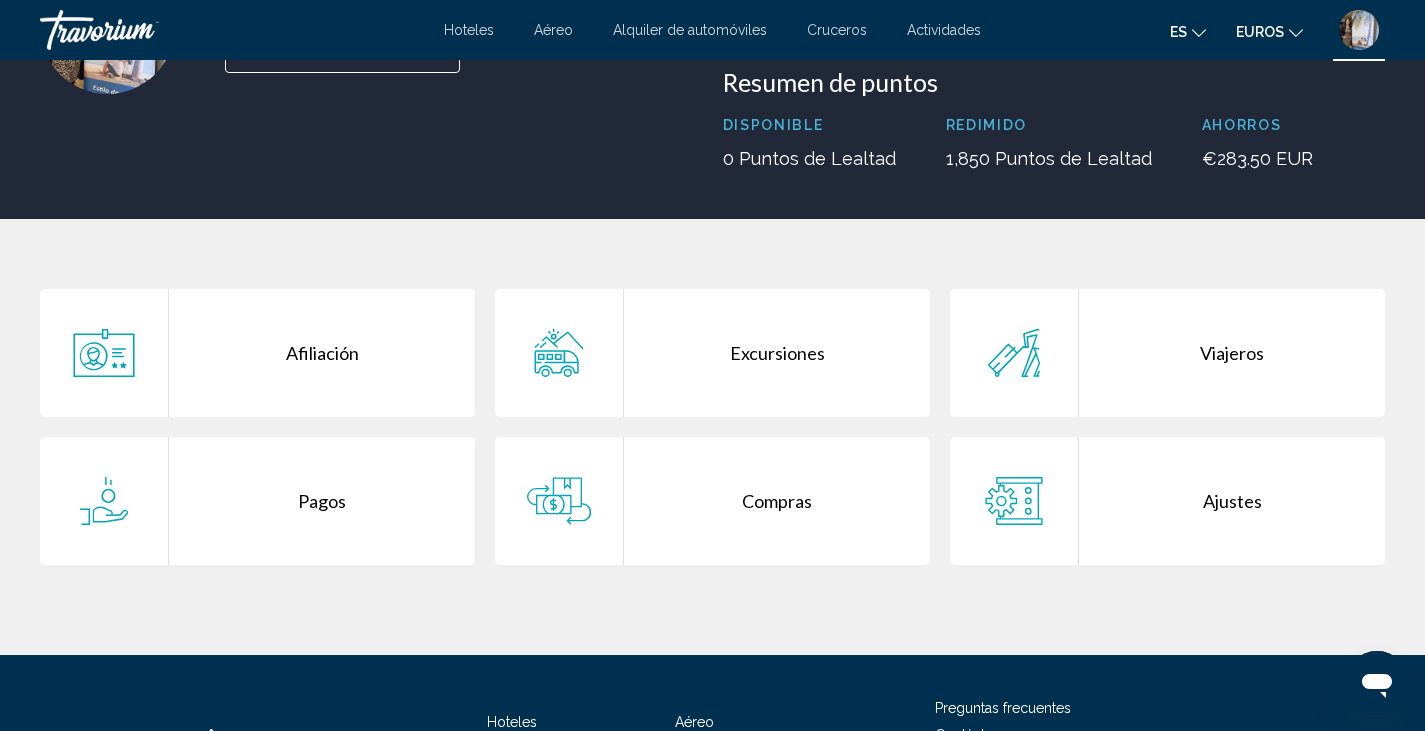 scroll, scrollTop: 225, scrollLeft: 0, axis: vertical 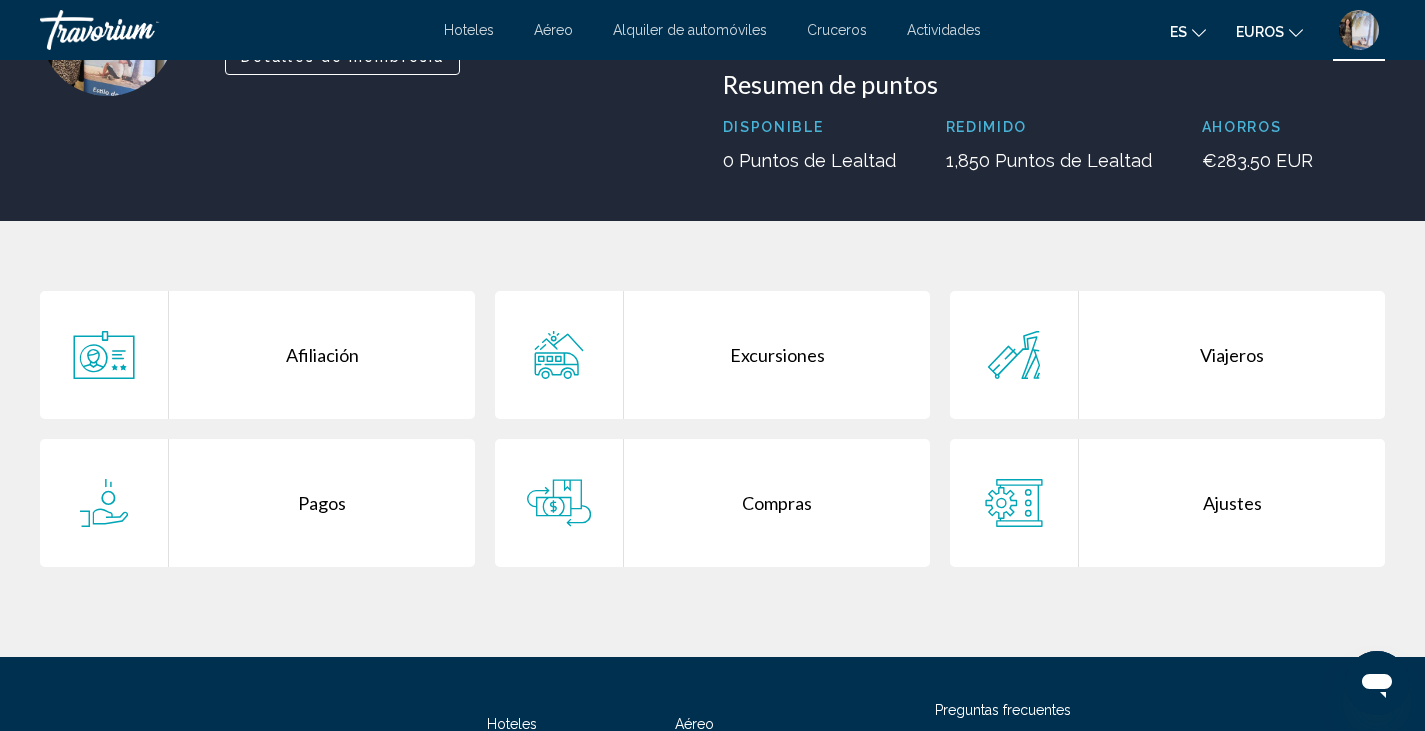 click on "Pagos" at bounding box center [322, 503] 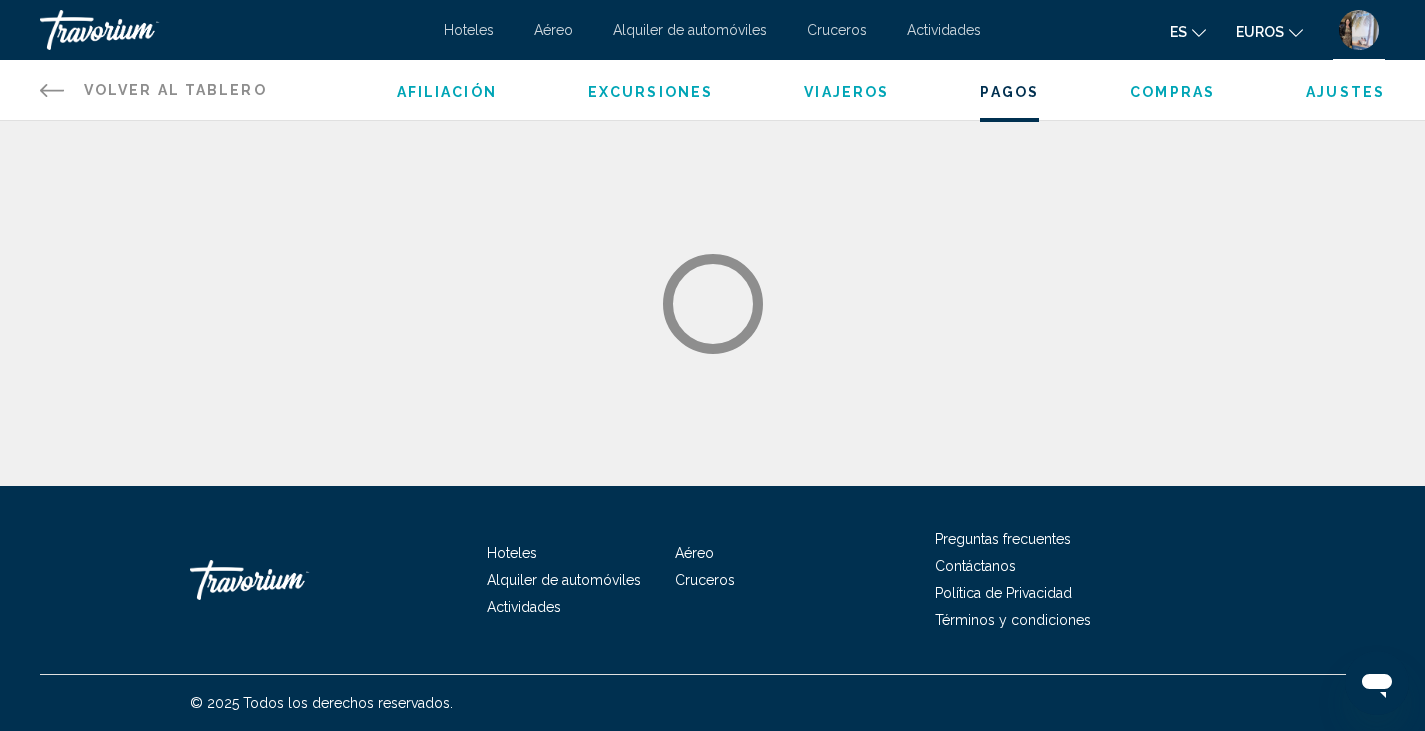 scroll, scrollTop: 0, scrollLeft: 0, axis: both 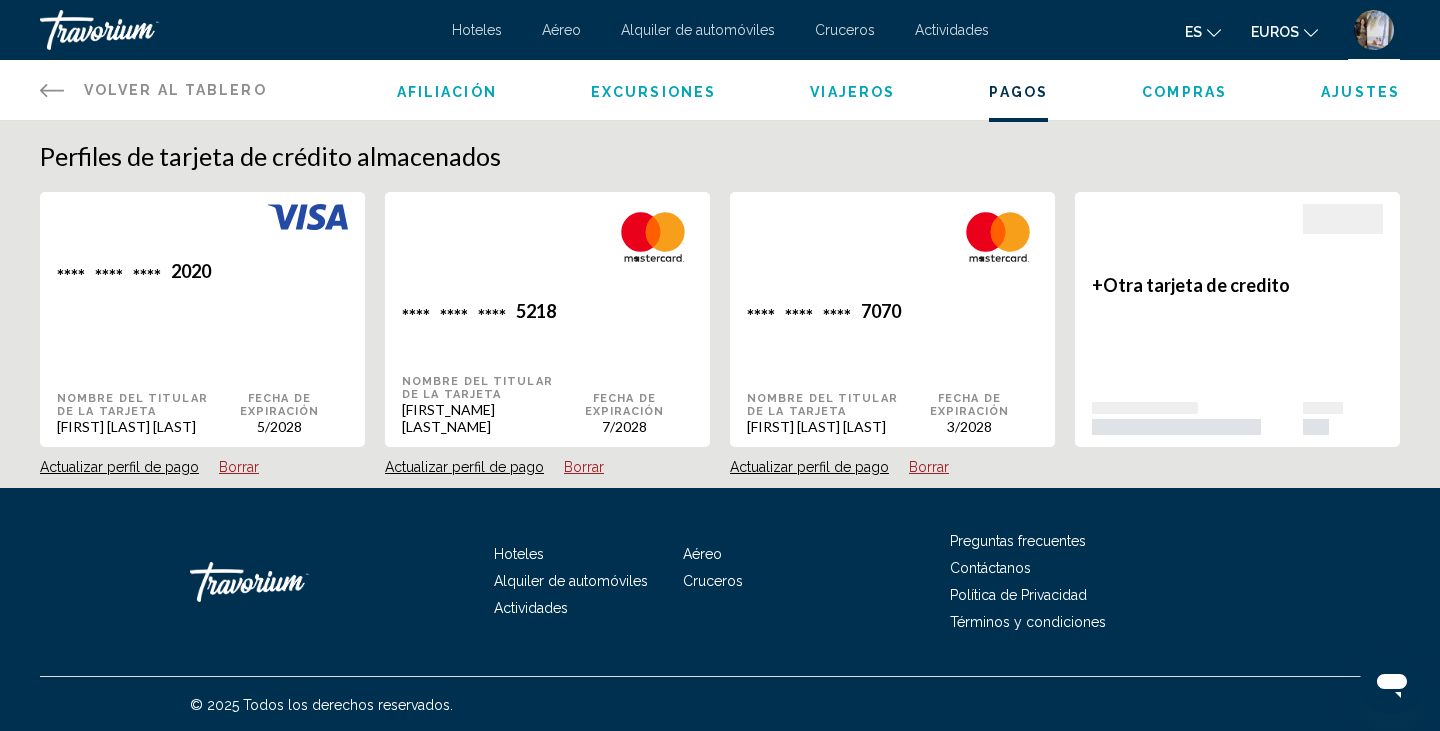 click at bounding box center (52, 90) 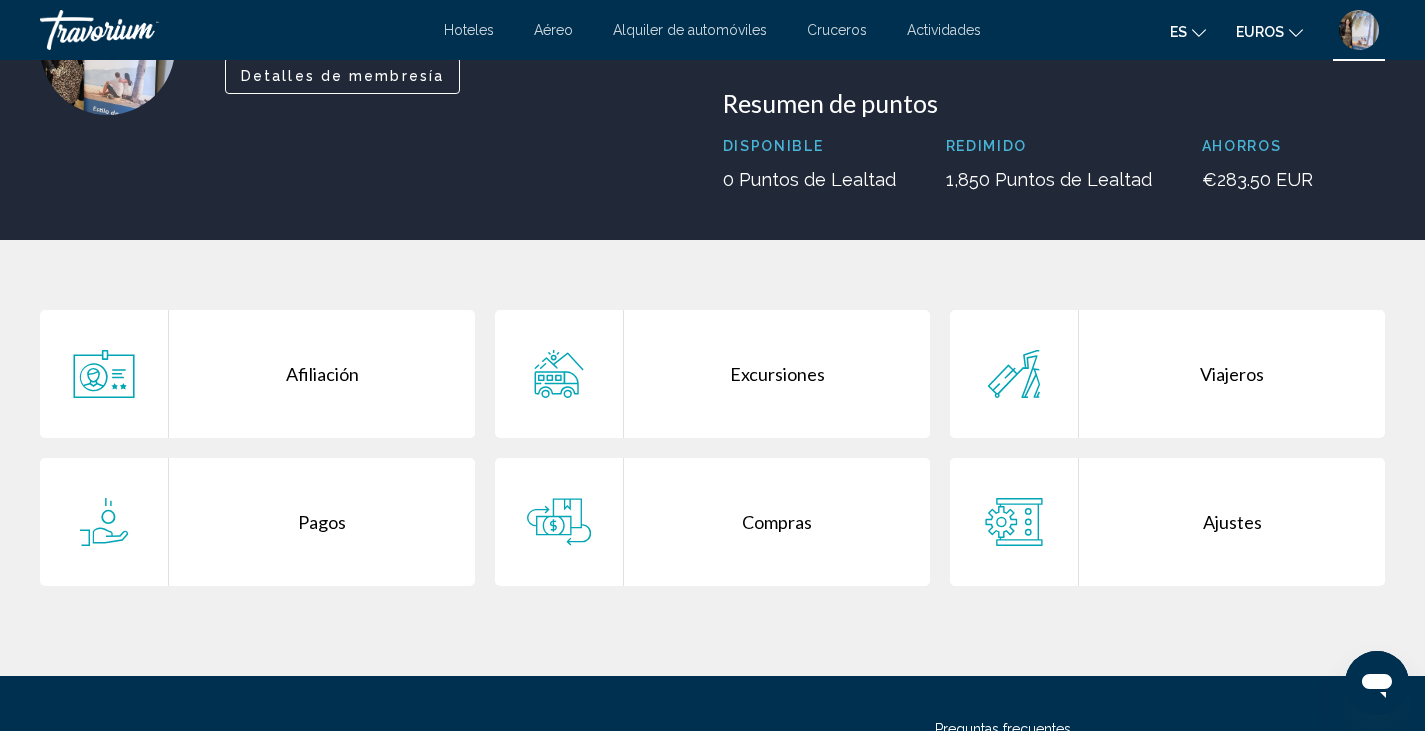 scroll, scrollTop: 208, scrollLeft: 0, axis: vertical 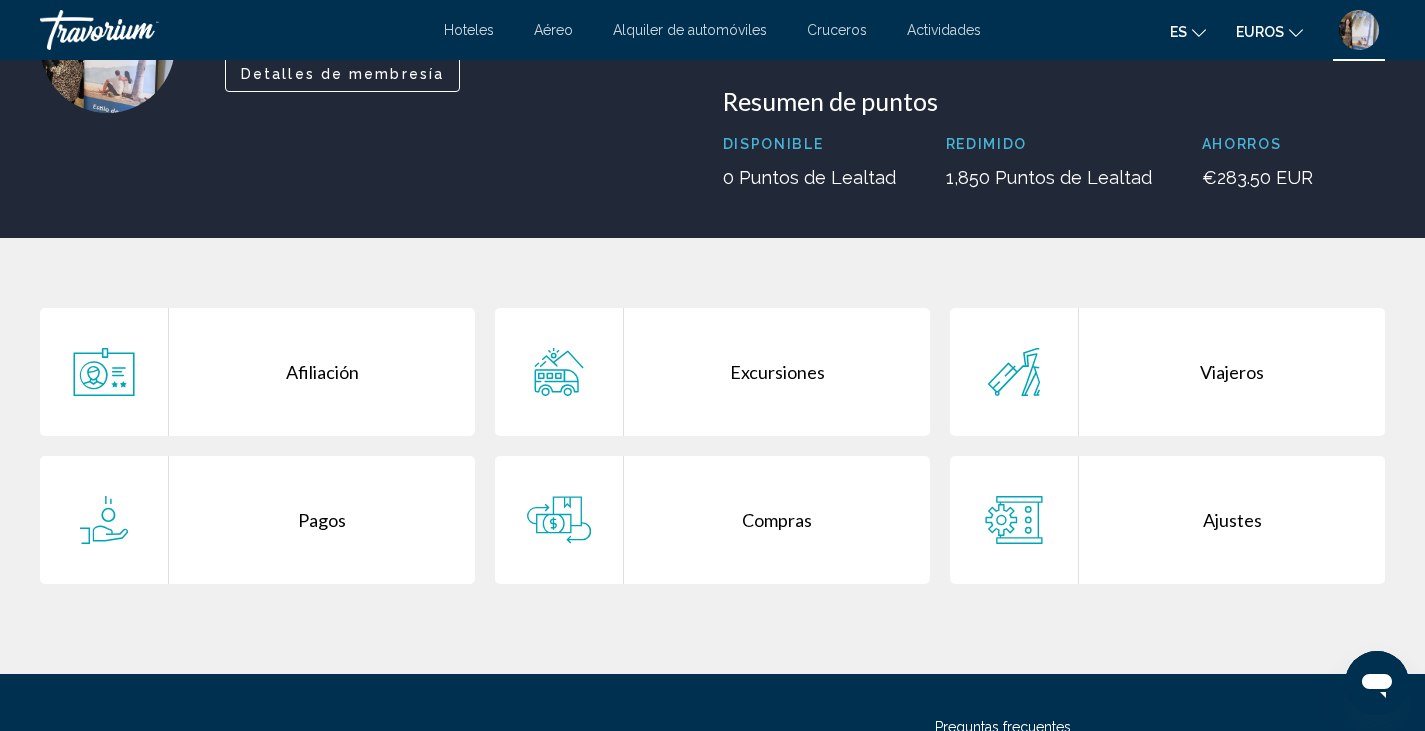 click at bounding box center (559, 520) 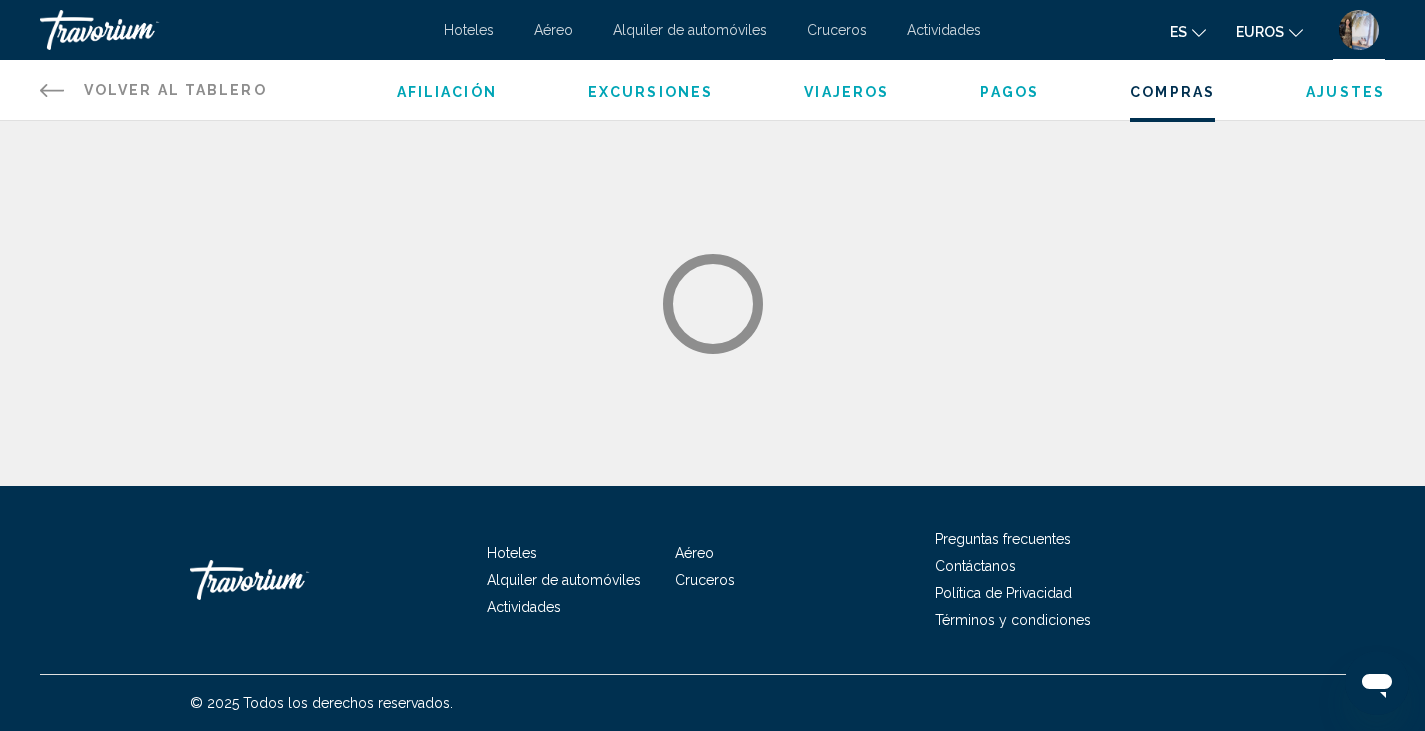 scroll, scrollTop: 0, scrollLeft: 0, axis: both 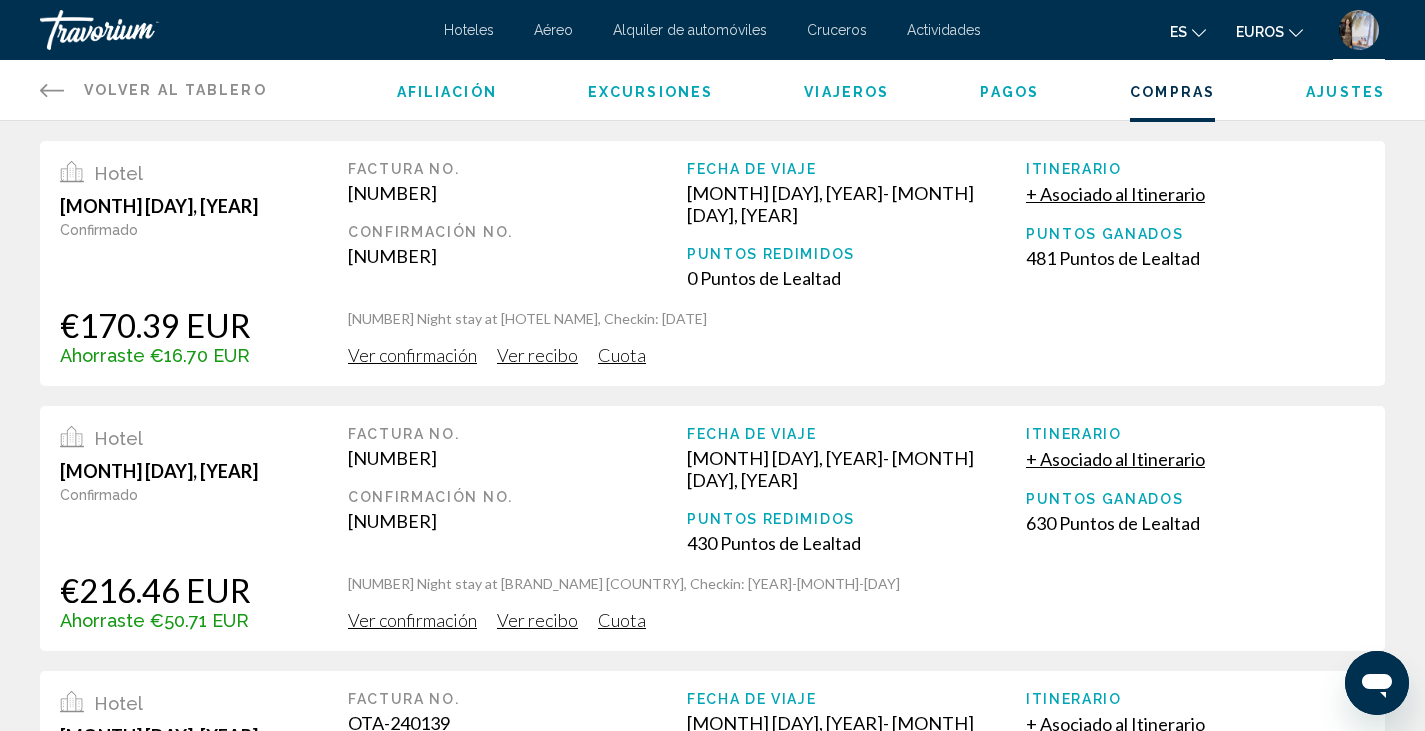 click at bounding box center [52, 90] 